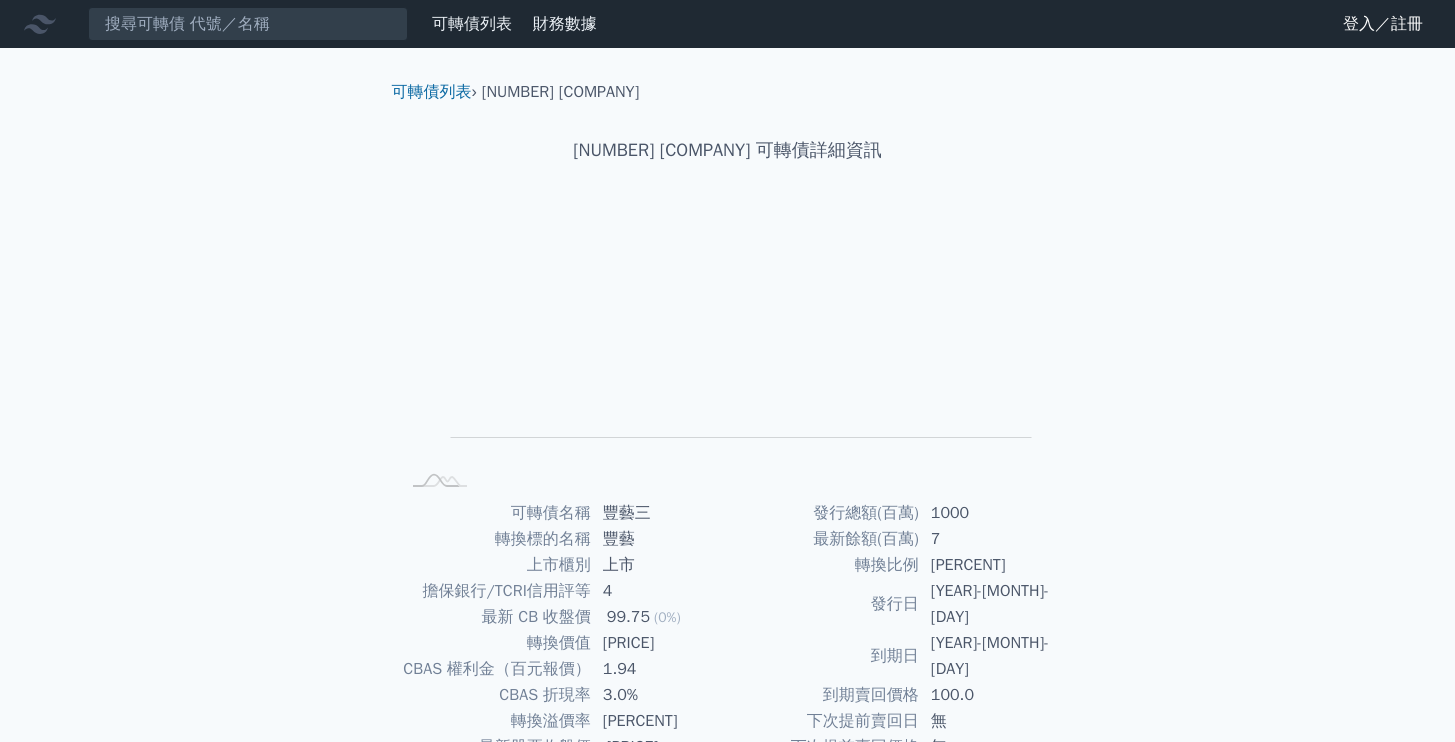 scroll, scrollTop: 0, scrollLeft: 0, axis: both 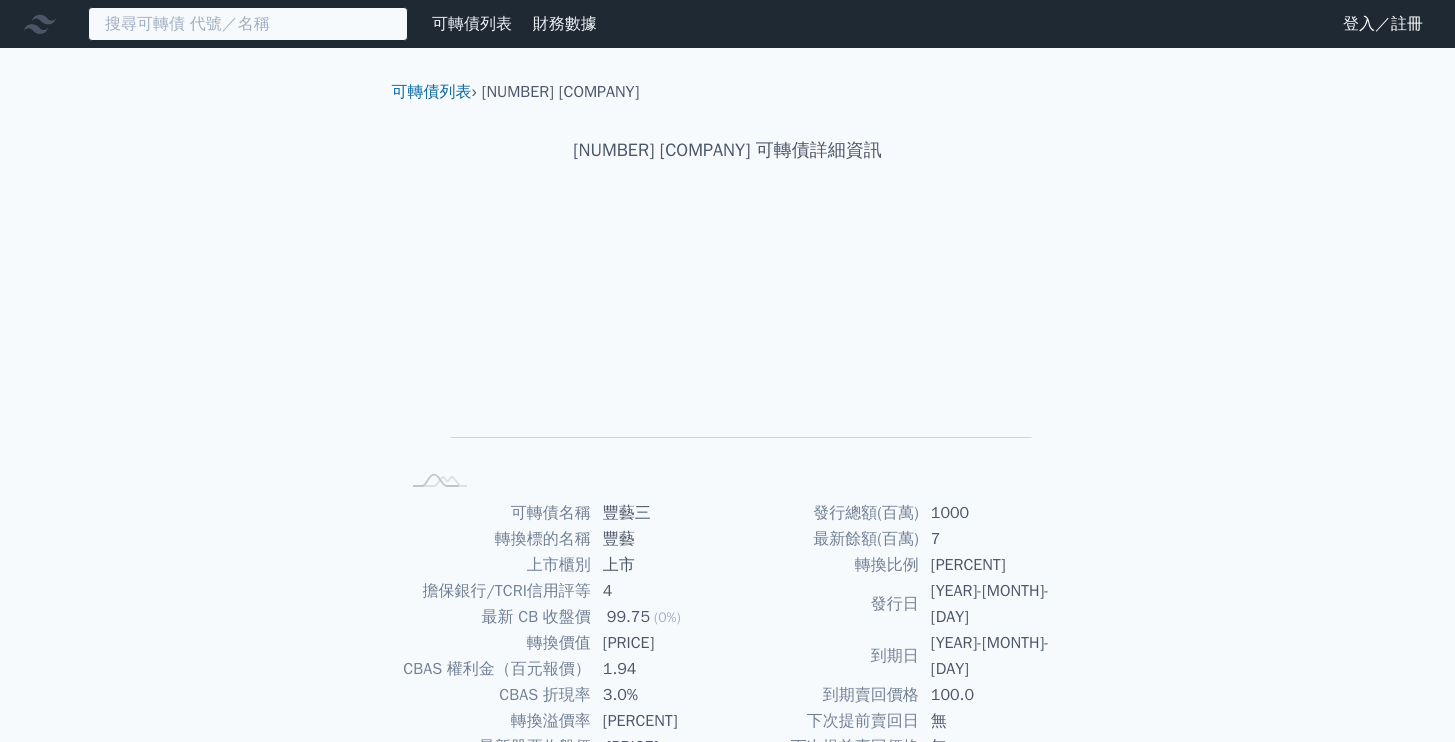 click at bounding box center [248, 24] 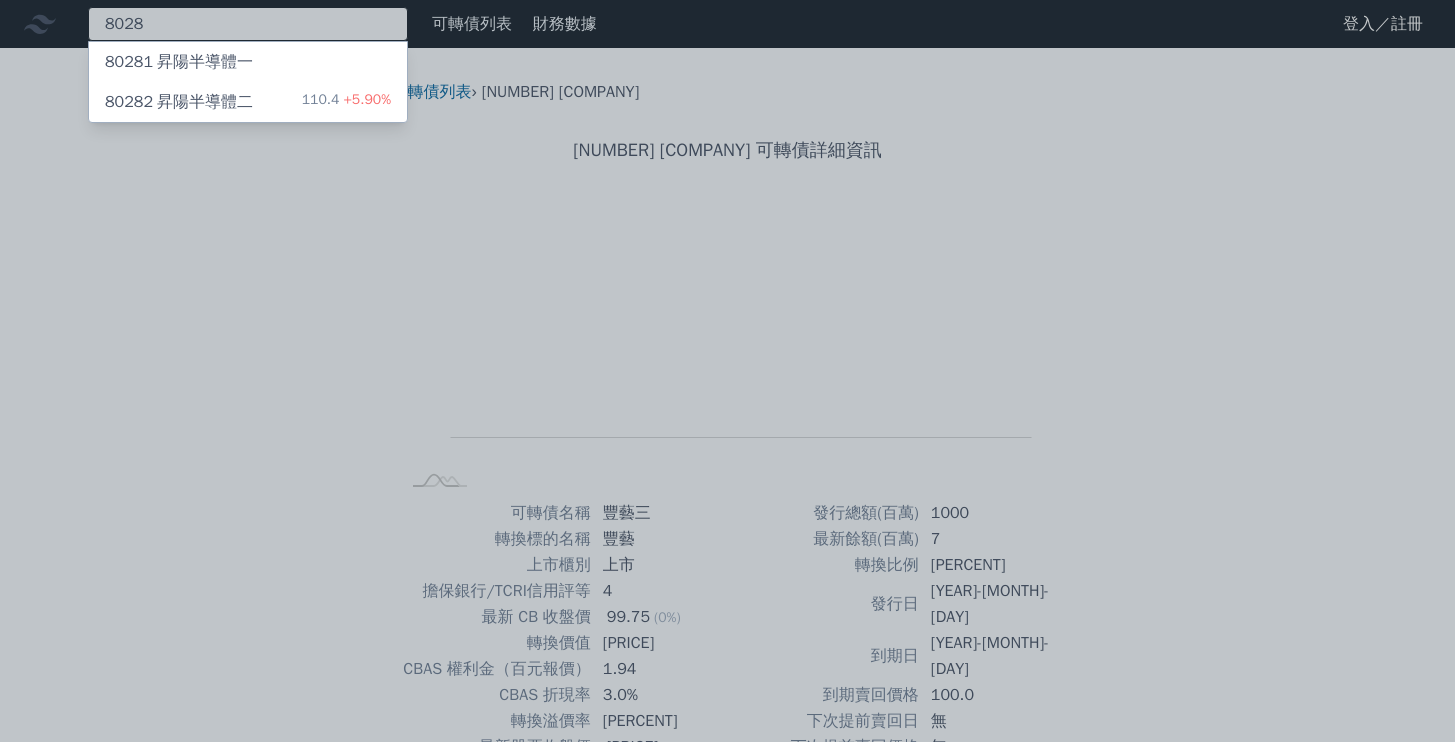 type on "8028" 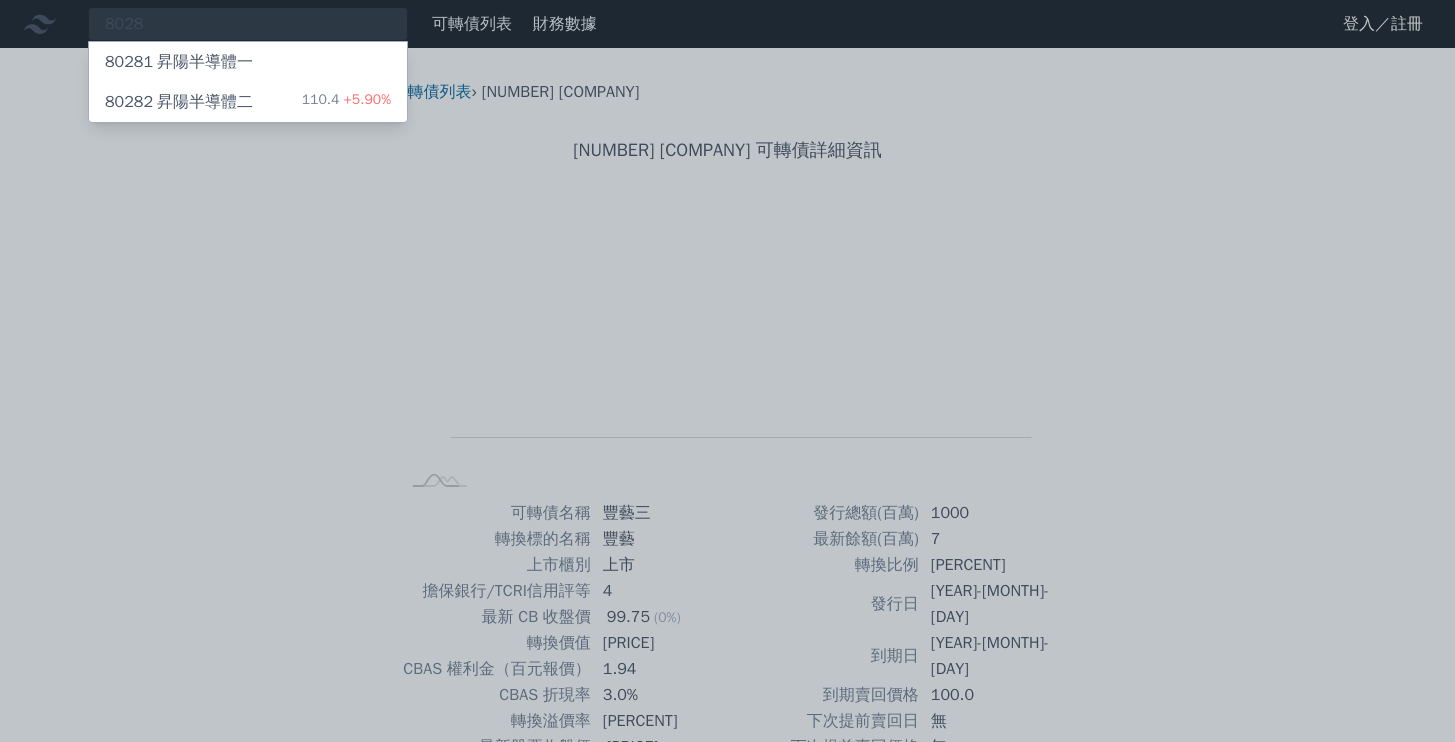click on "80282 昇陽半導體二" at bounding box center [179, 102] 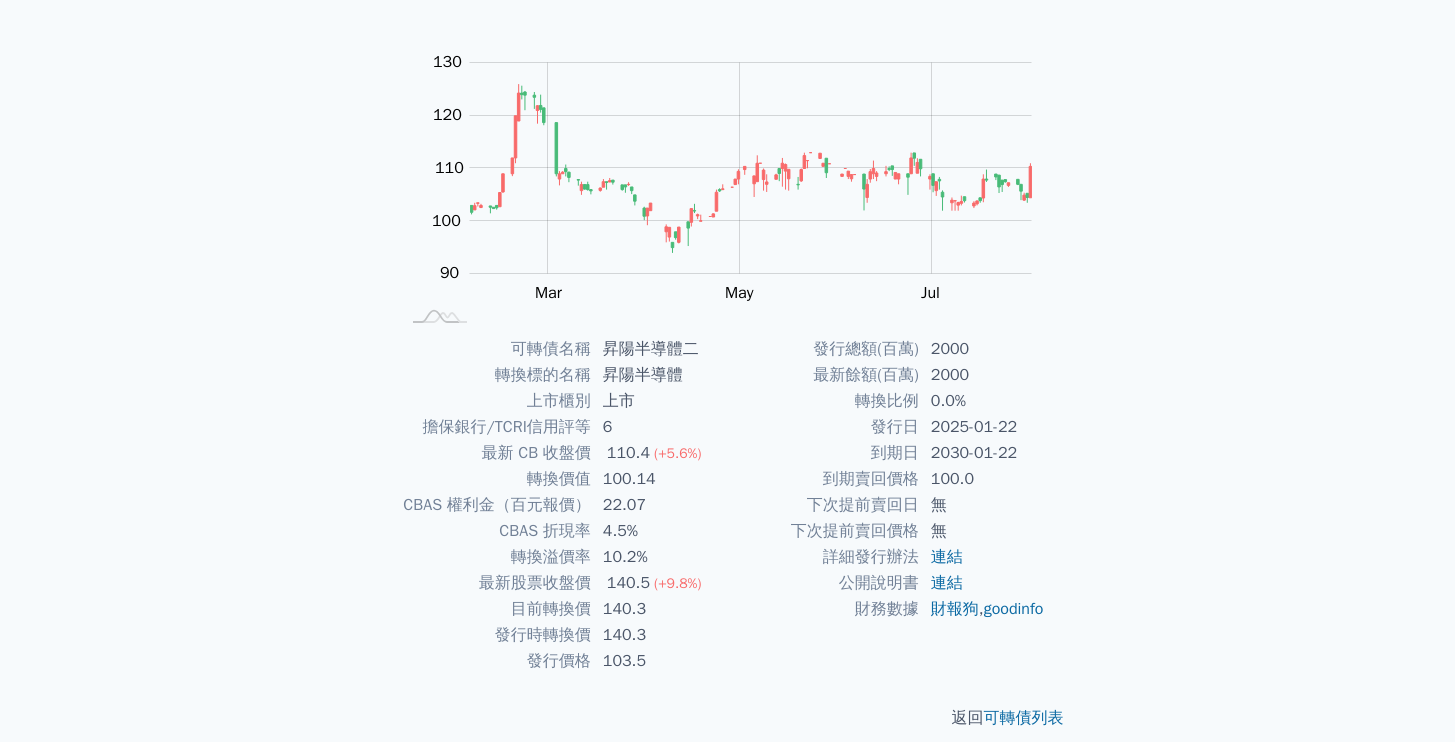 scroll, scrollTop: 0, scrollLeft: 0, axis: both 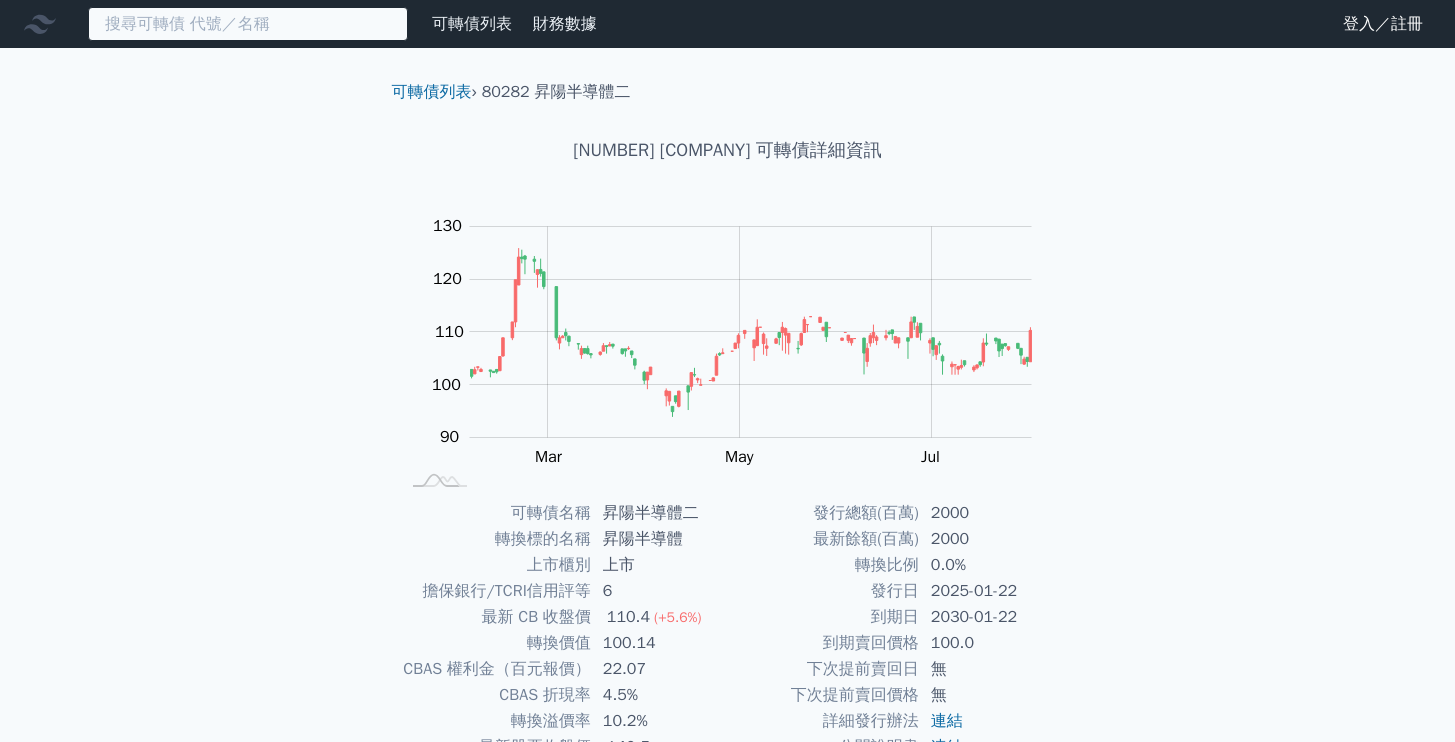 click at bounding box center (248, 24) 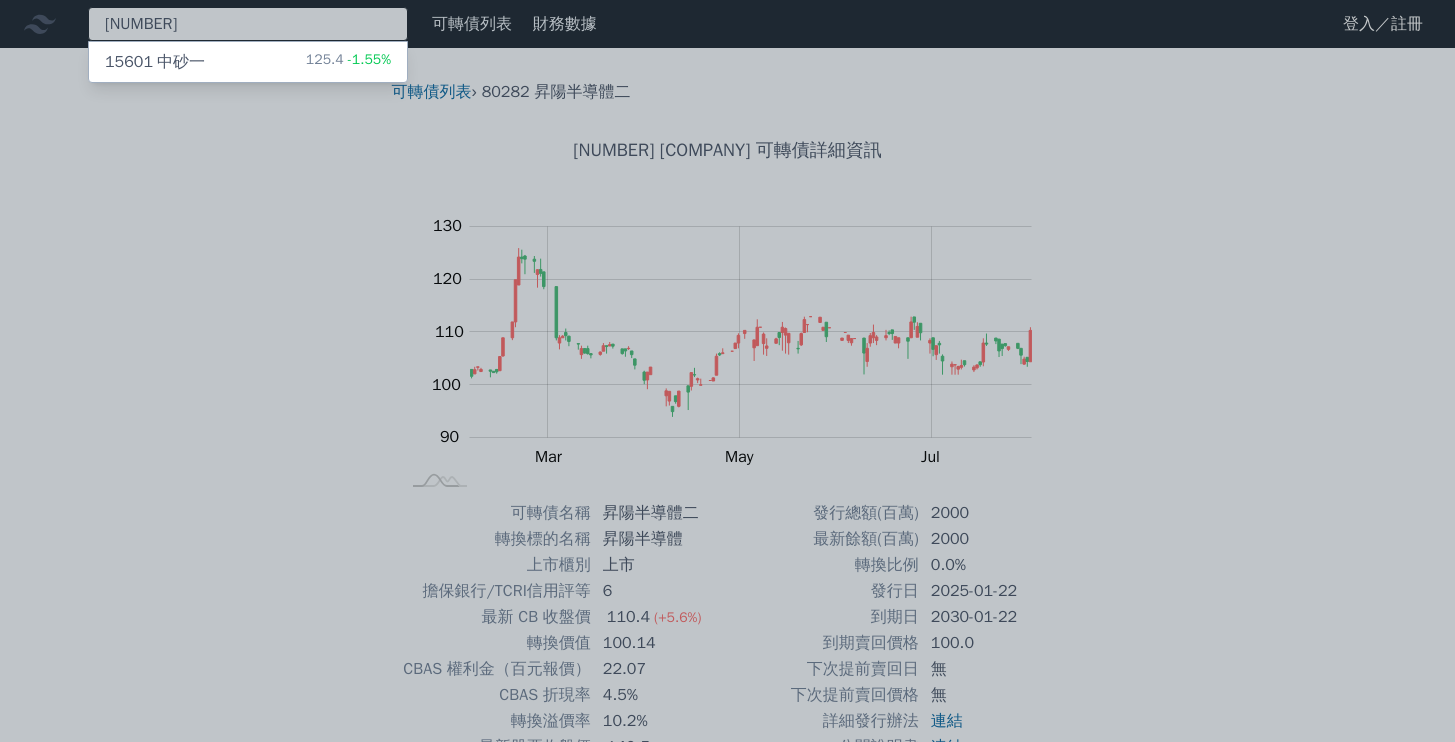 type on "[NUMBER]" 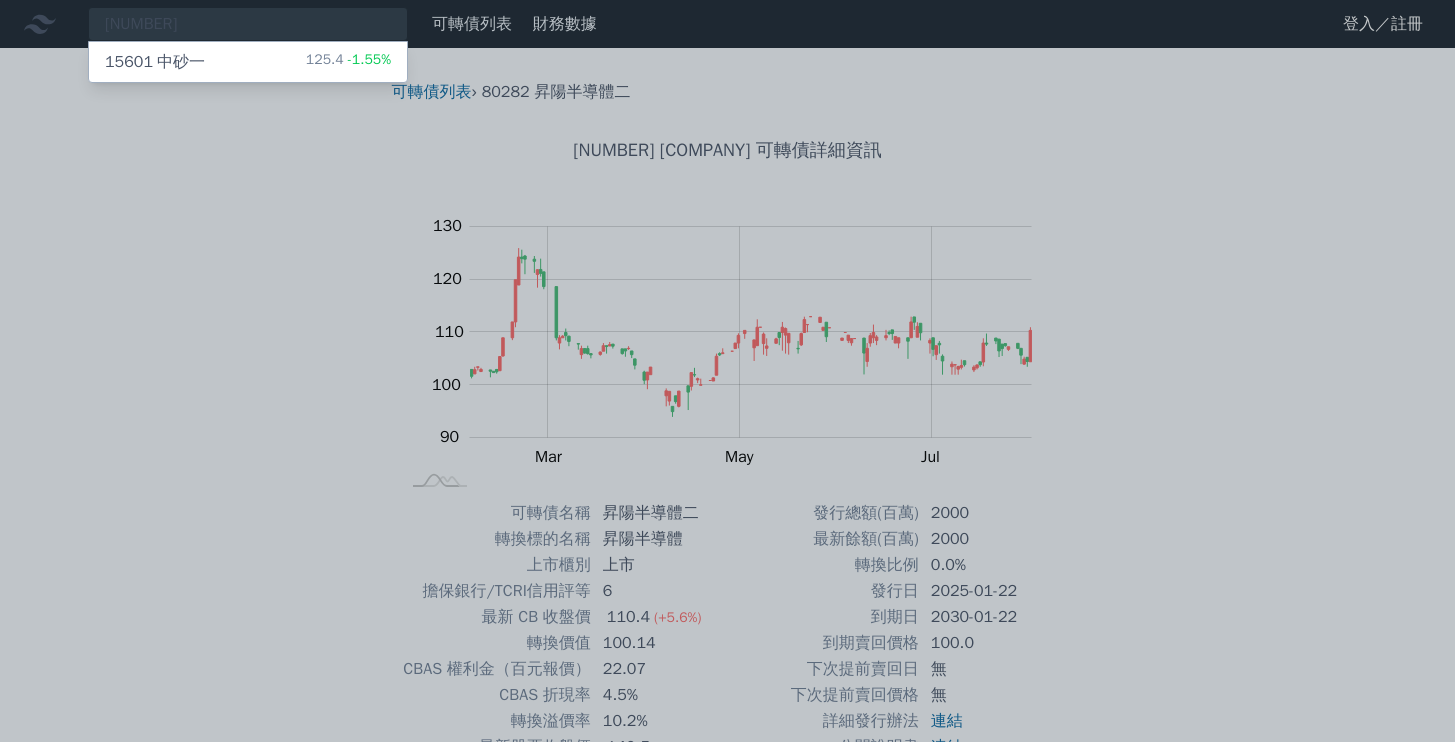 click on "[NUMBER] [COMPANY]
[PRICE] [PERCENT]" at bounding box center (248, 62) 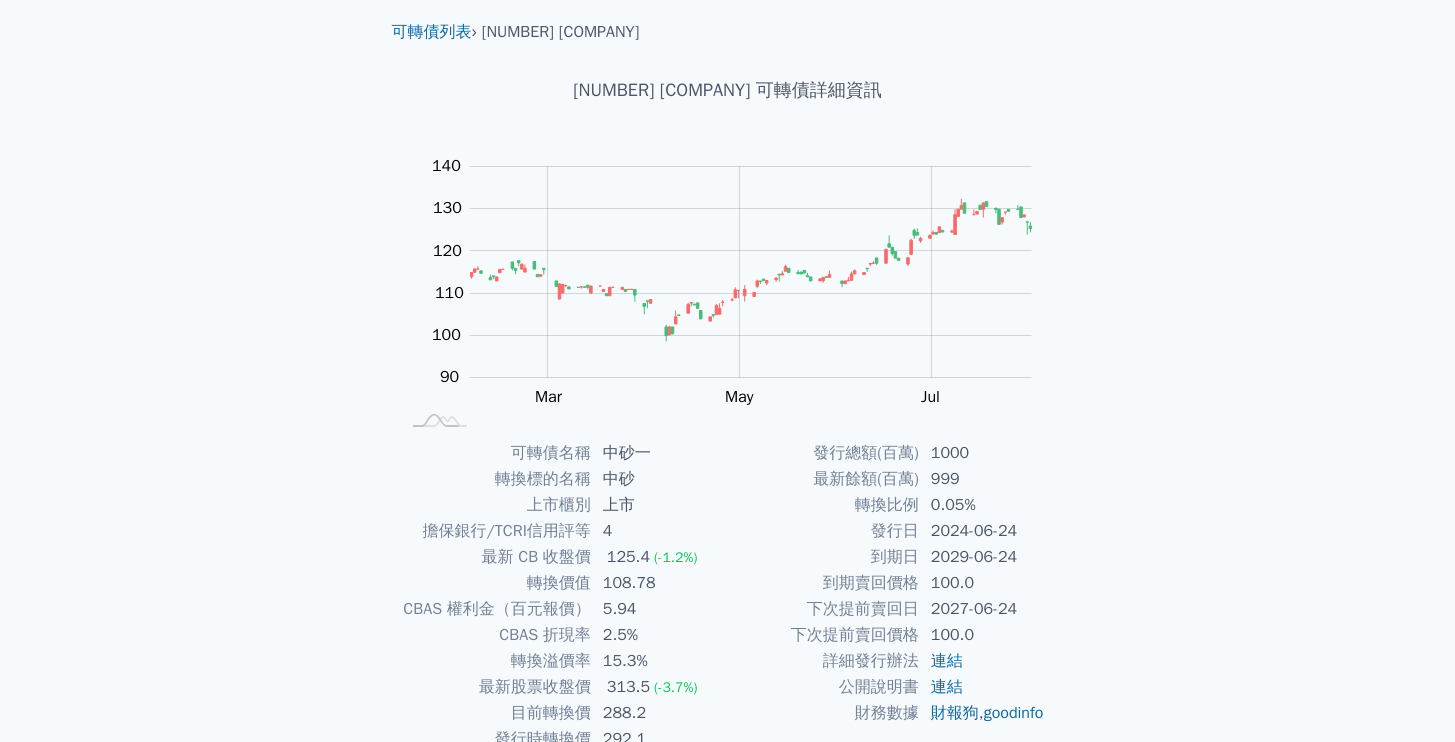 scroll, scrollTop: 152, scrollLeft: 0, axis: vertical 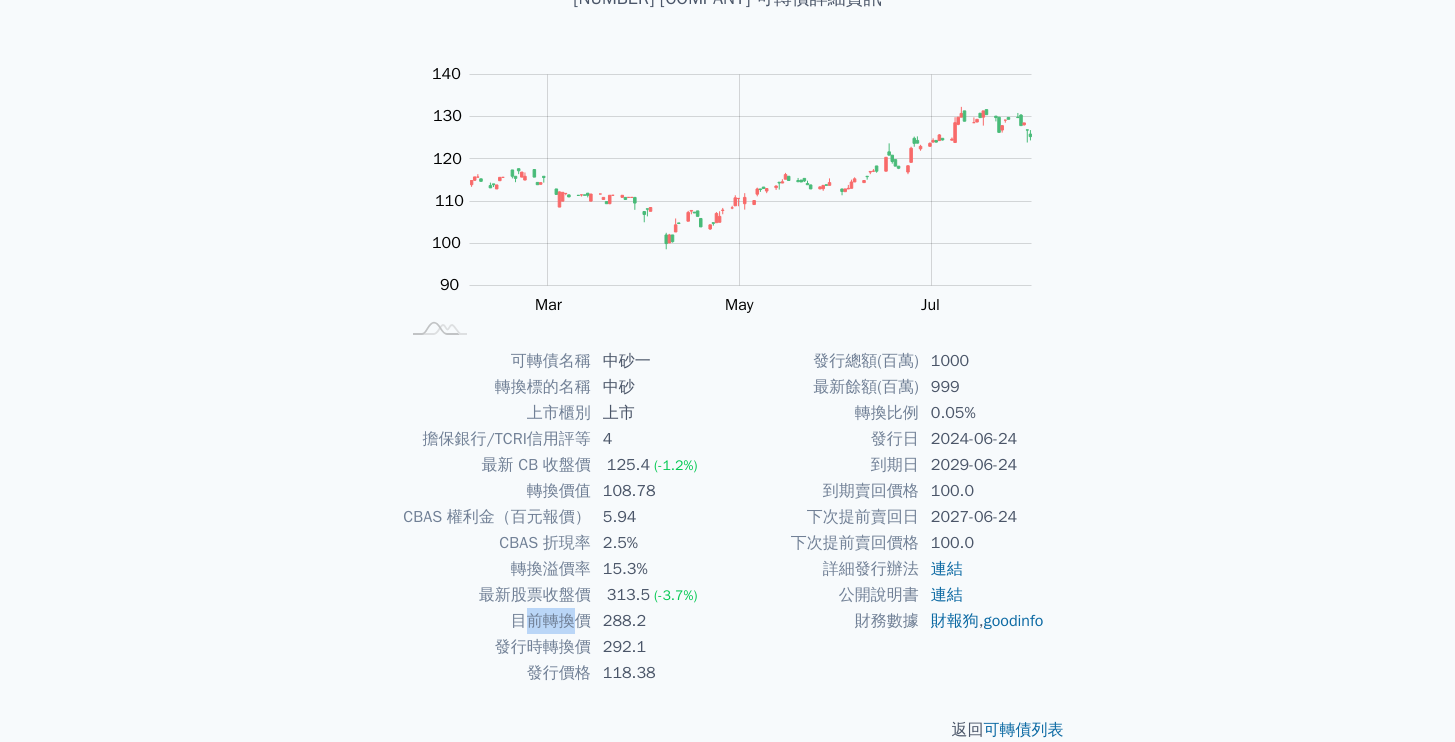 drag, startPoint x: 526, startPoint y: 647, endPoint x: 574, endPoint y: 651, distance: 48.166378 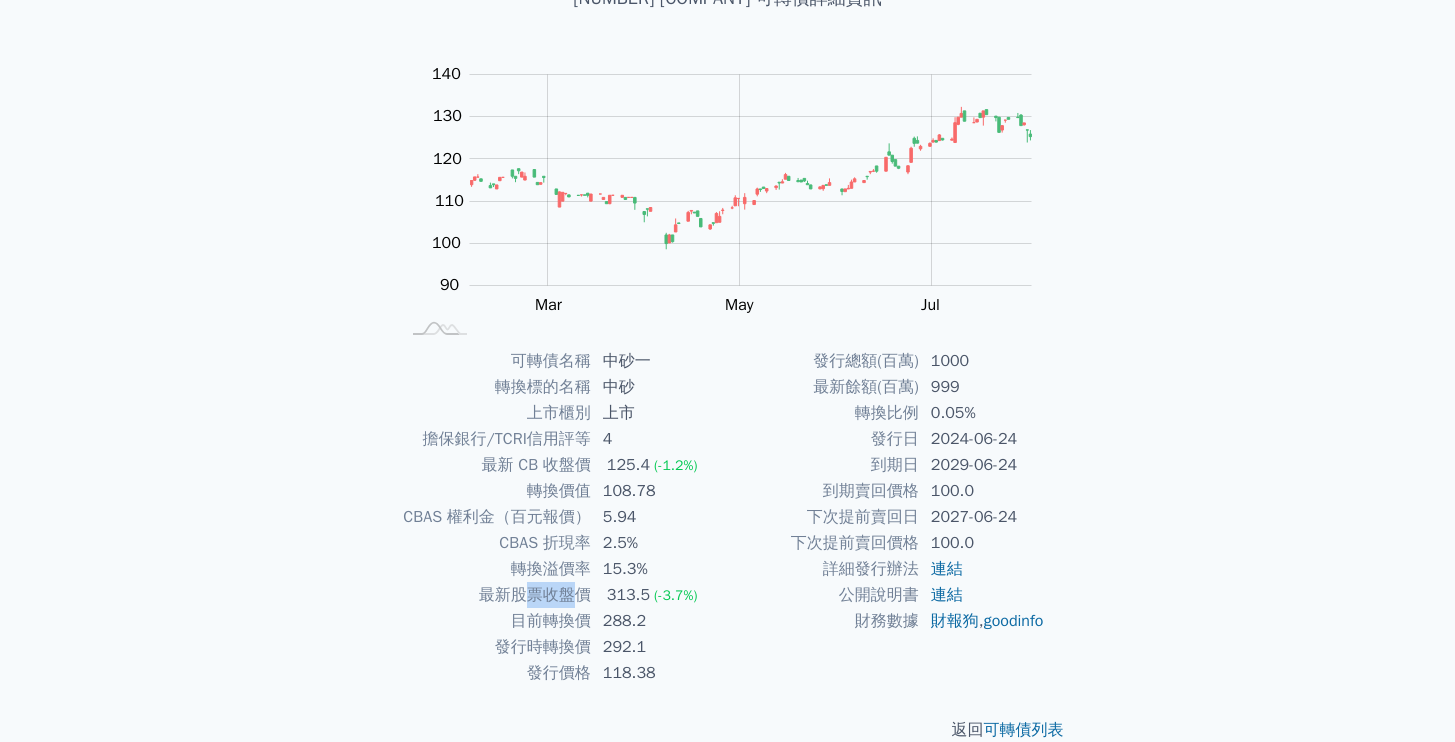 drag, startPoint x: 531, startPoint y: 625, endPoint x: 587, endPoint y: 623, distance: 56.0357 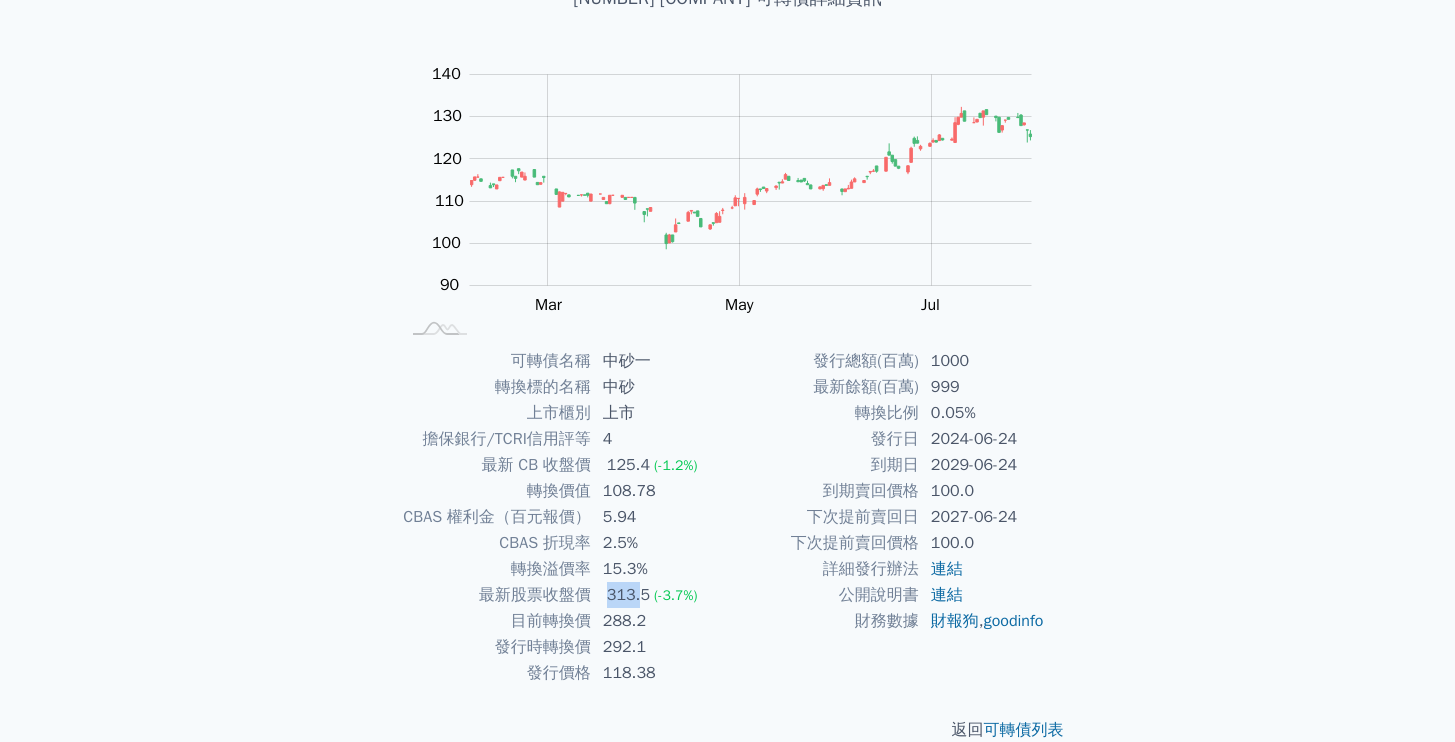 drag, startPoint x: 609, startPoint y: 622, endPoint x: 636, endPoint y: 626, distance: 27.294687 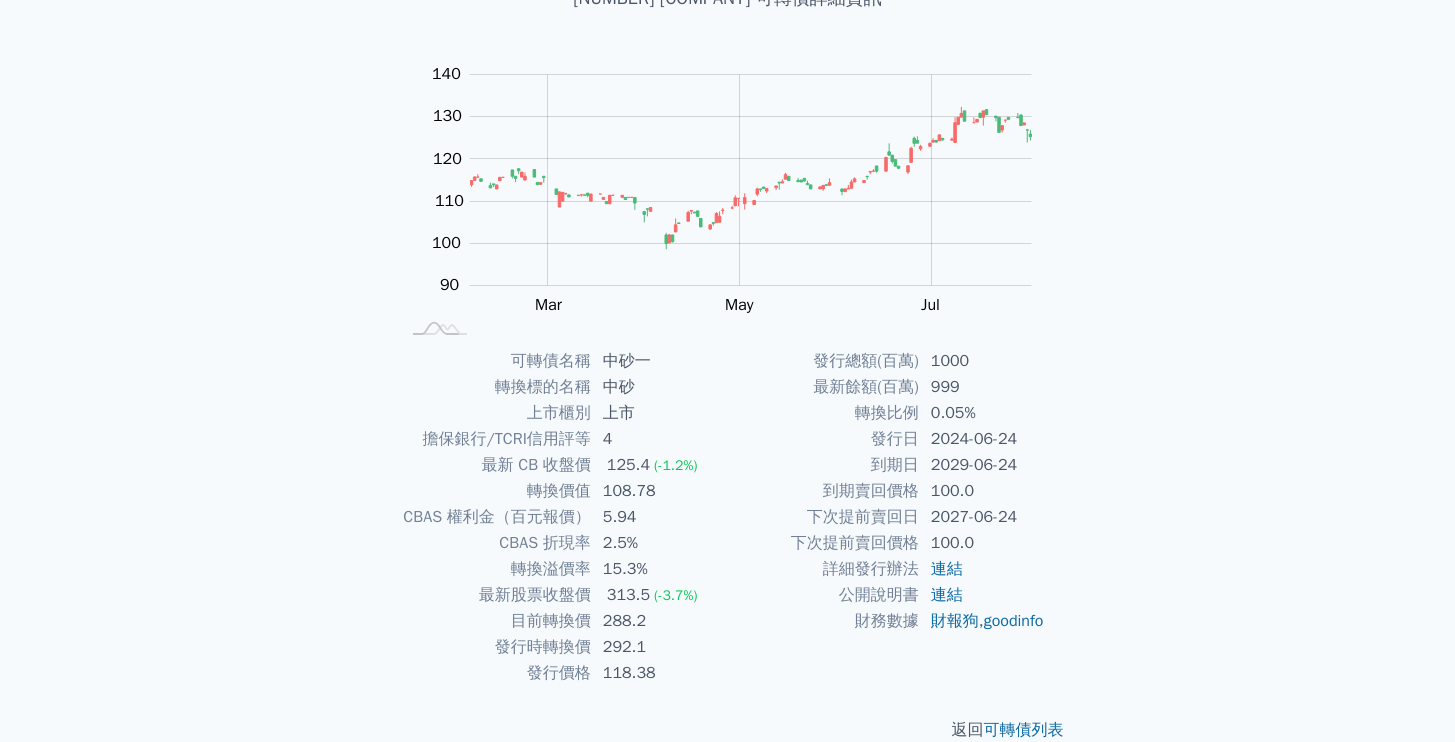 click on "可轉債列表  ›
[NUMBER] [COMPANY]
[NUMBER] [COMPANY] 可轉債詳細資訊
Zoom Out 100 70 80 90 100 110 120 130 140 150 L Jan 2025 Mar May Jul Sep 100% Chart created using amCharts library
可轉債名稱
[COMPANY]
轉換標的名稱
[COMPANY]
上市櫃別
上市
擔保銀行/TCRI信用評等
[NUMBER]
最新 CB 收盤價
[PRICE] ([PERCENT])
轉換價值
[PRICE]
CBAS 權利金（百元報價）
[PRICE]
CBAS 折現率
[PERCENT]
轉換溢價率 [PERCENT] [PRICE]" at bounding box center [728, 335] 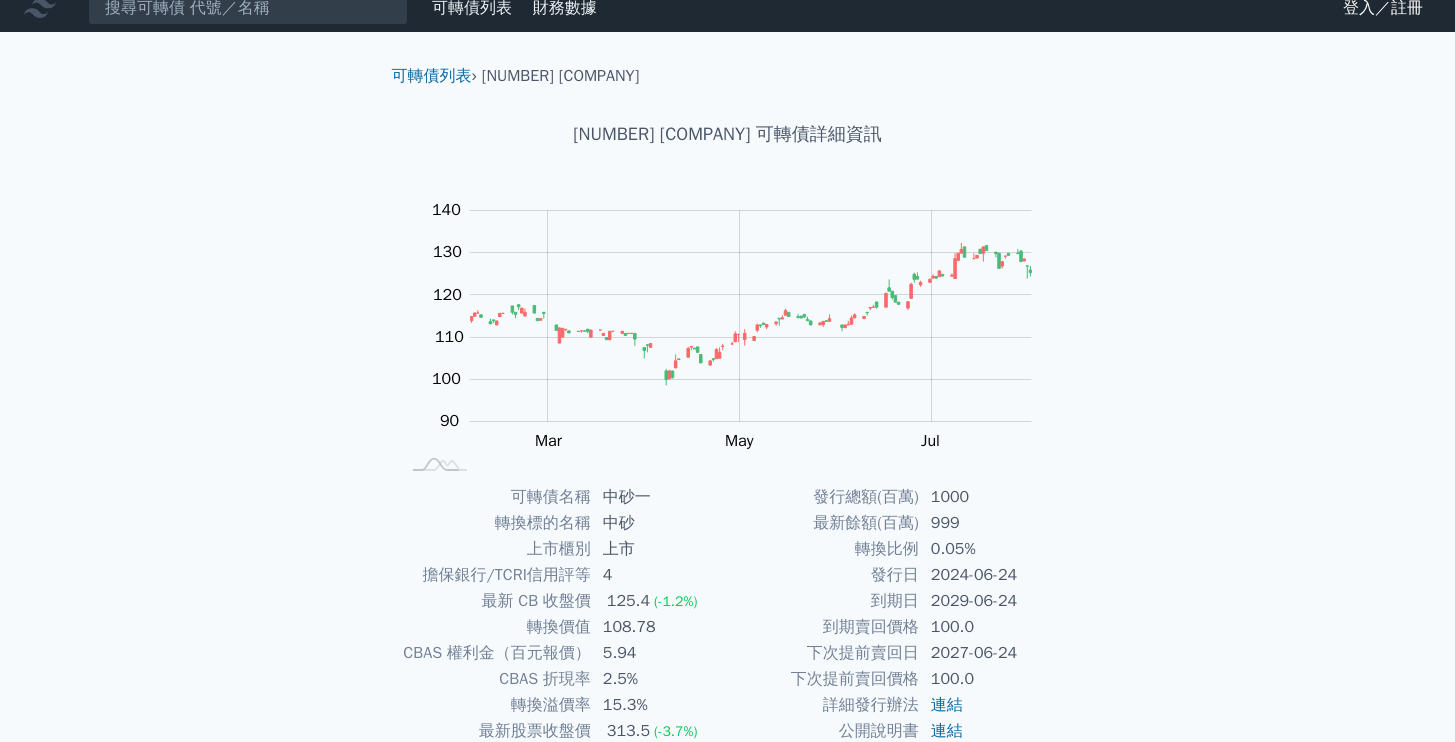scroll, scrollTop: 0, scrollLeft: 0, axis: both 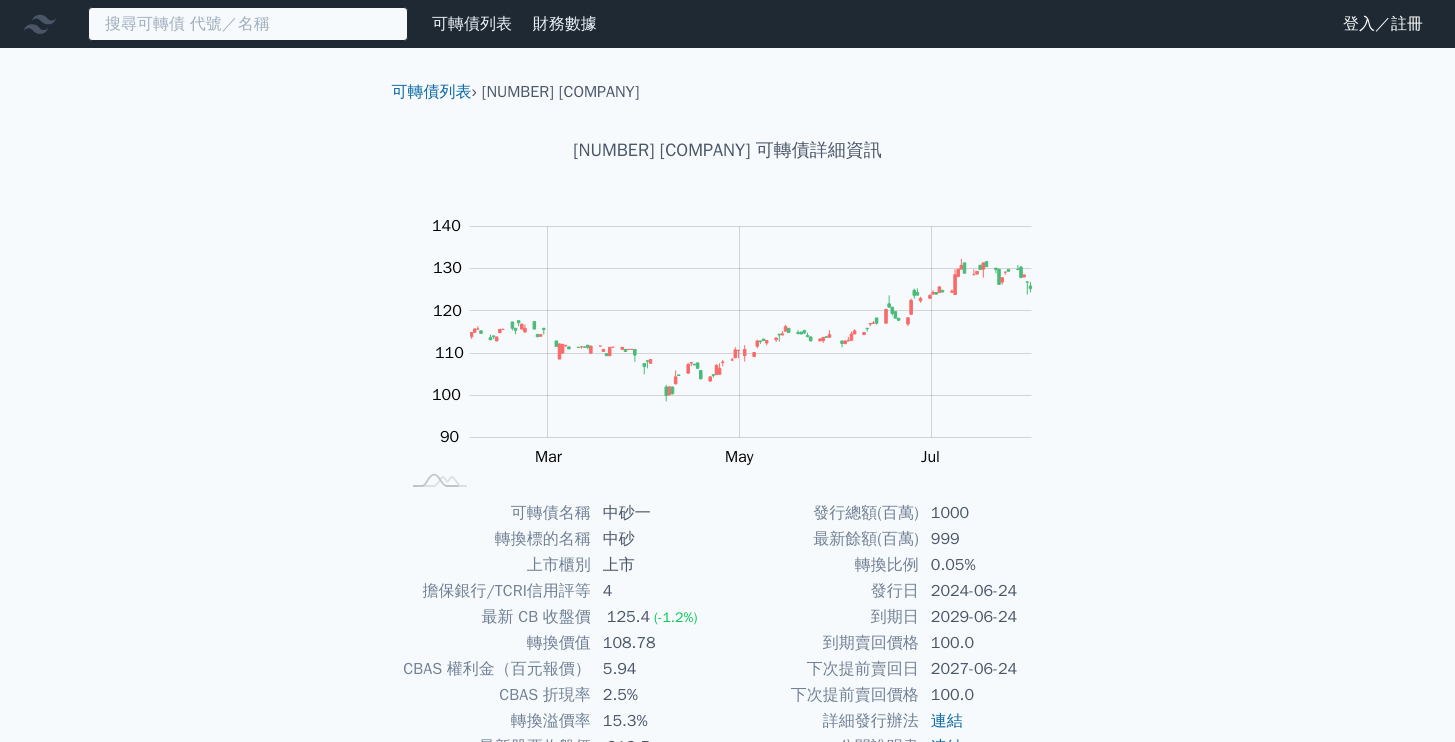 click at bounding box center [248, 24] 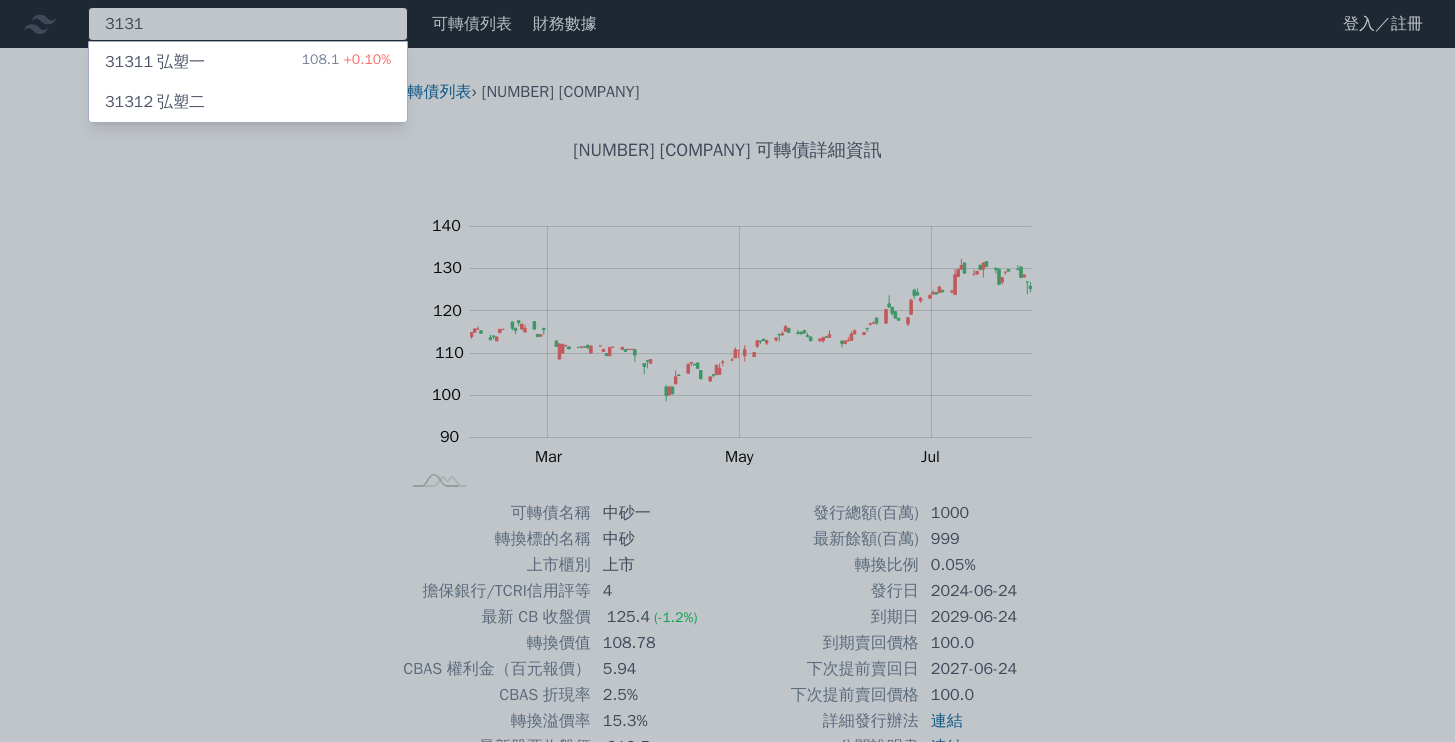 type on "3131" 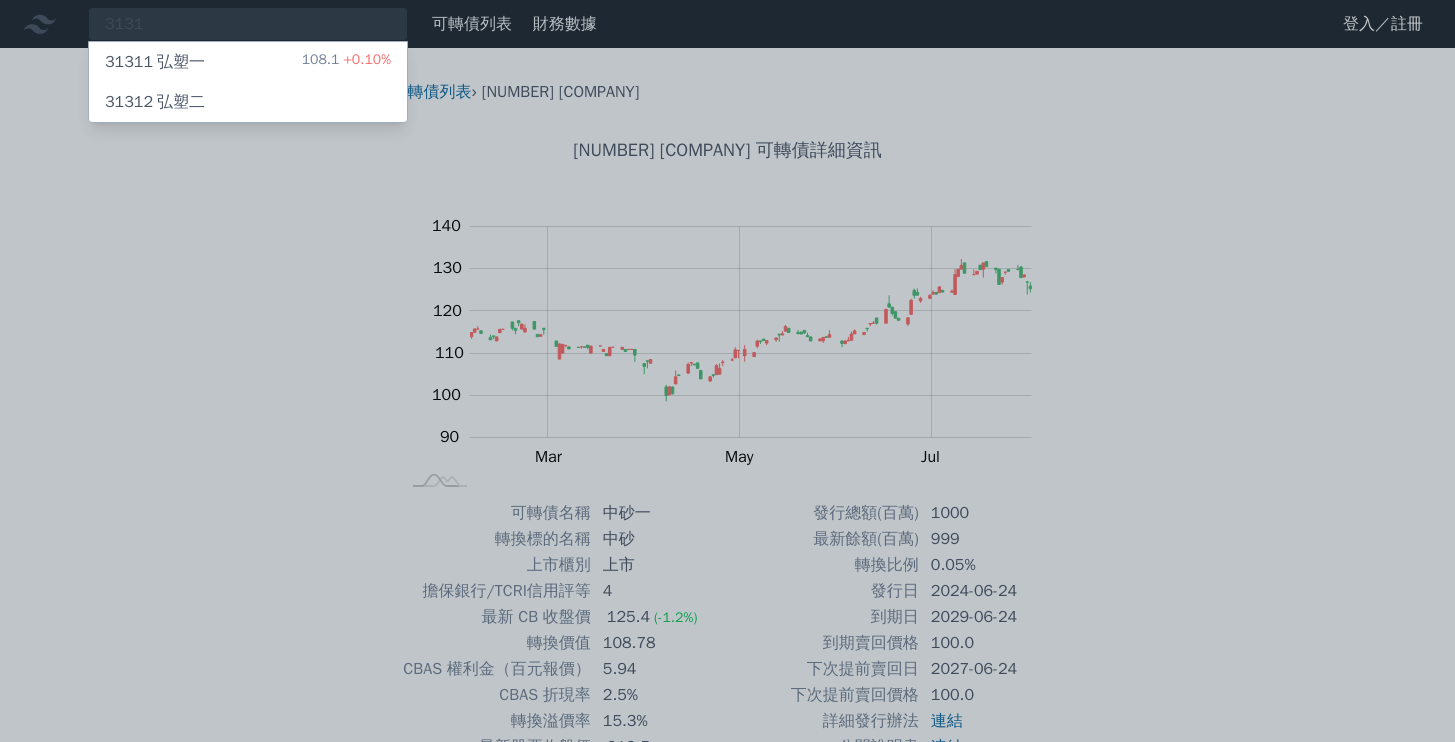 click on "[NUMBER] [COMPANY]
[PRICE] [PERCENT]" at bounding box center (248, 62) 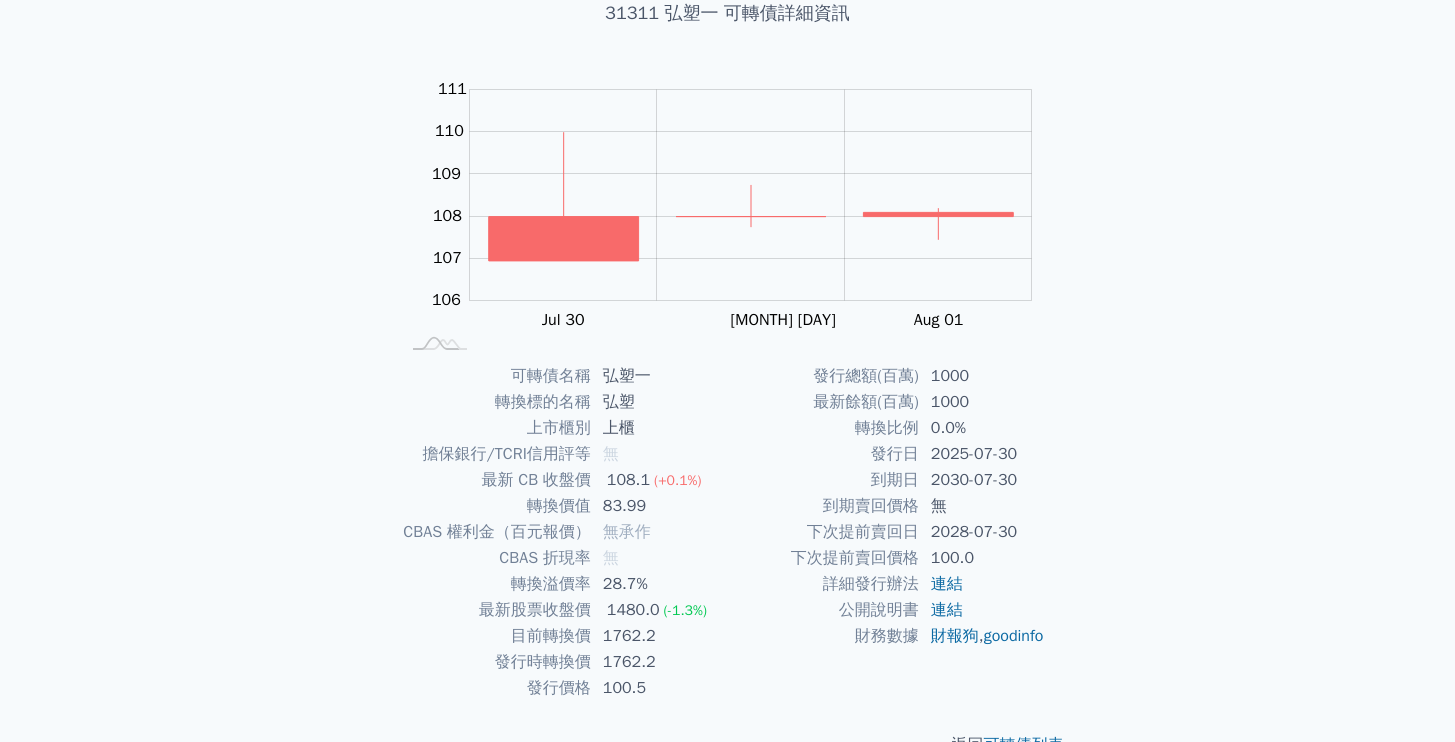 scroll, scrollTop: 0, scrollLeft: 0, axis: both 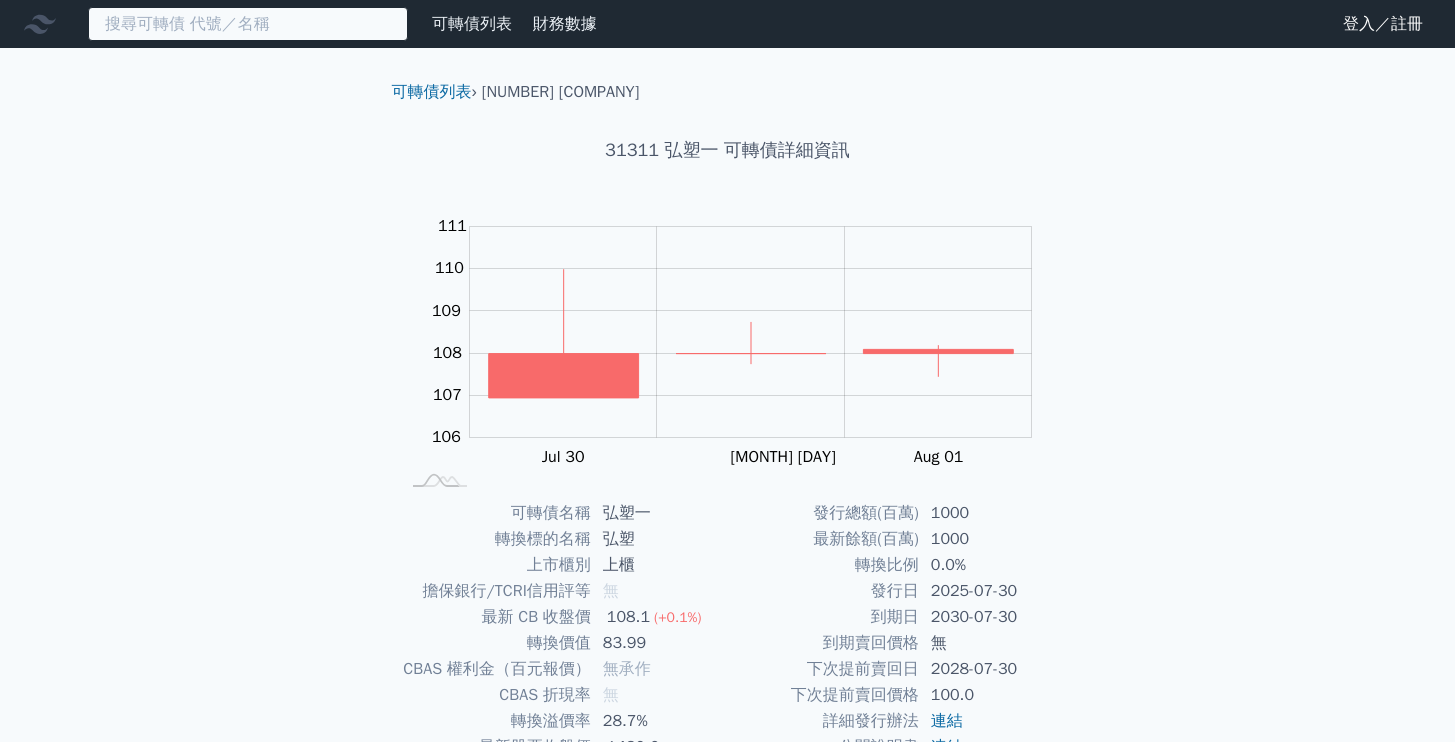 click at bounding box center (248, 24) 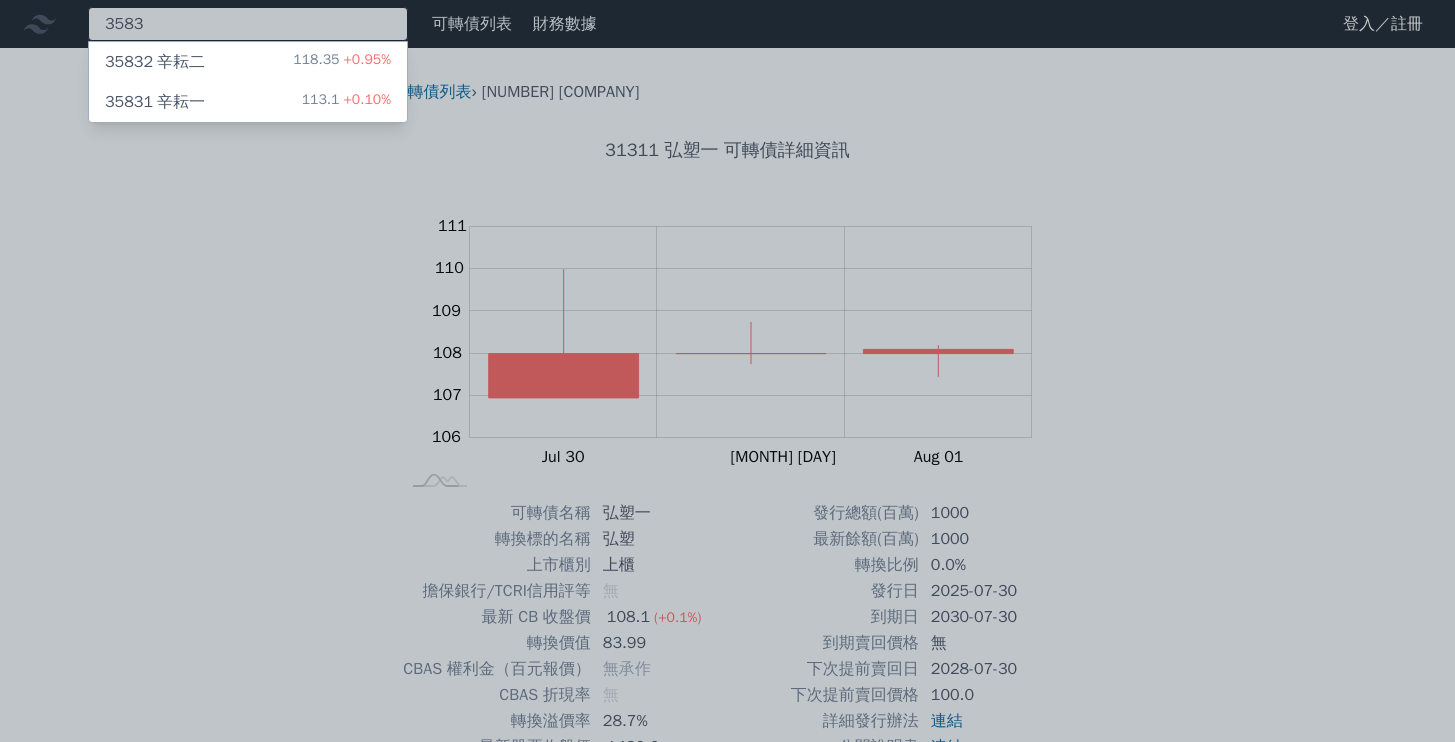 type on "3583" 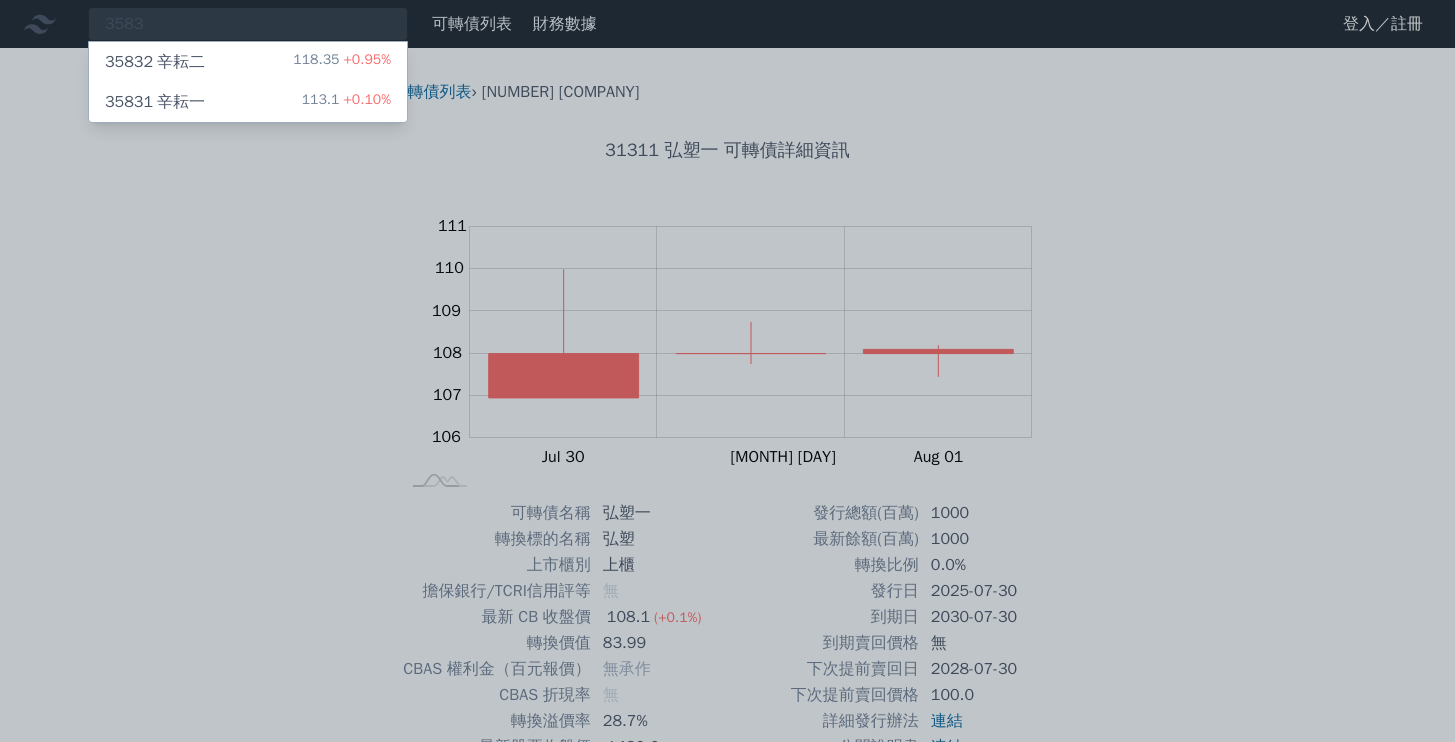 click on "[NUMBER] [COMPANY]" at bounding box center (155, 62) 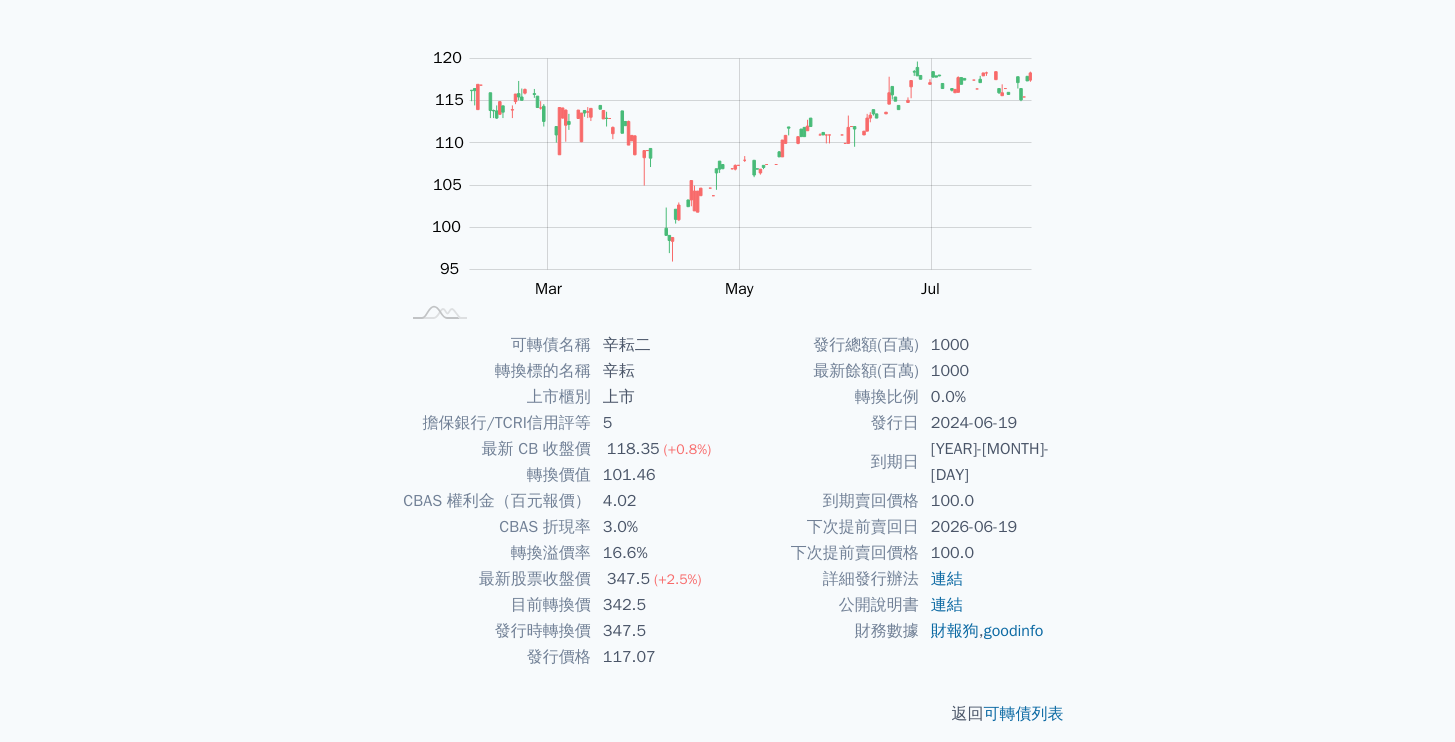 scroll, scrollTop: 172, scrollLeft: 0, axis: vertical 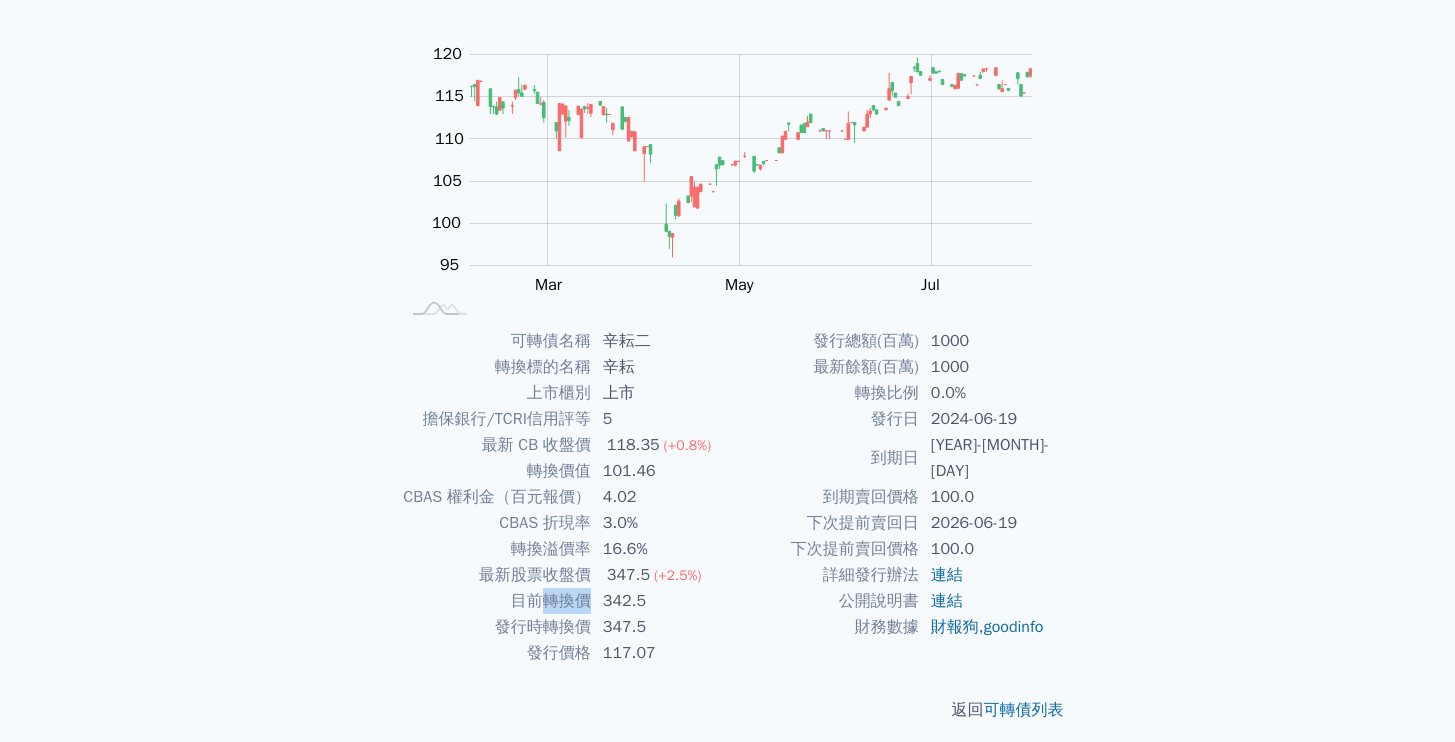 drag, startPoint x: 538, startPoint y: 633, endPoint x: 583, endPoint y: 629, distance: 45.17743 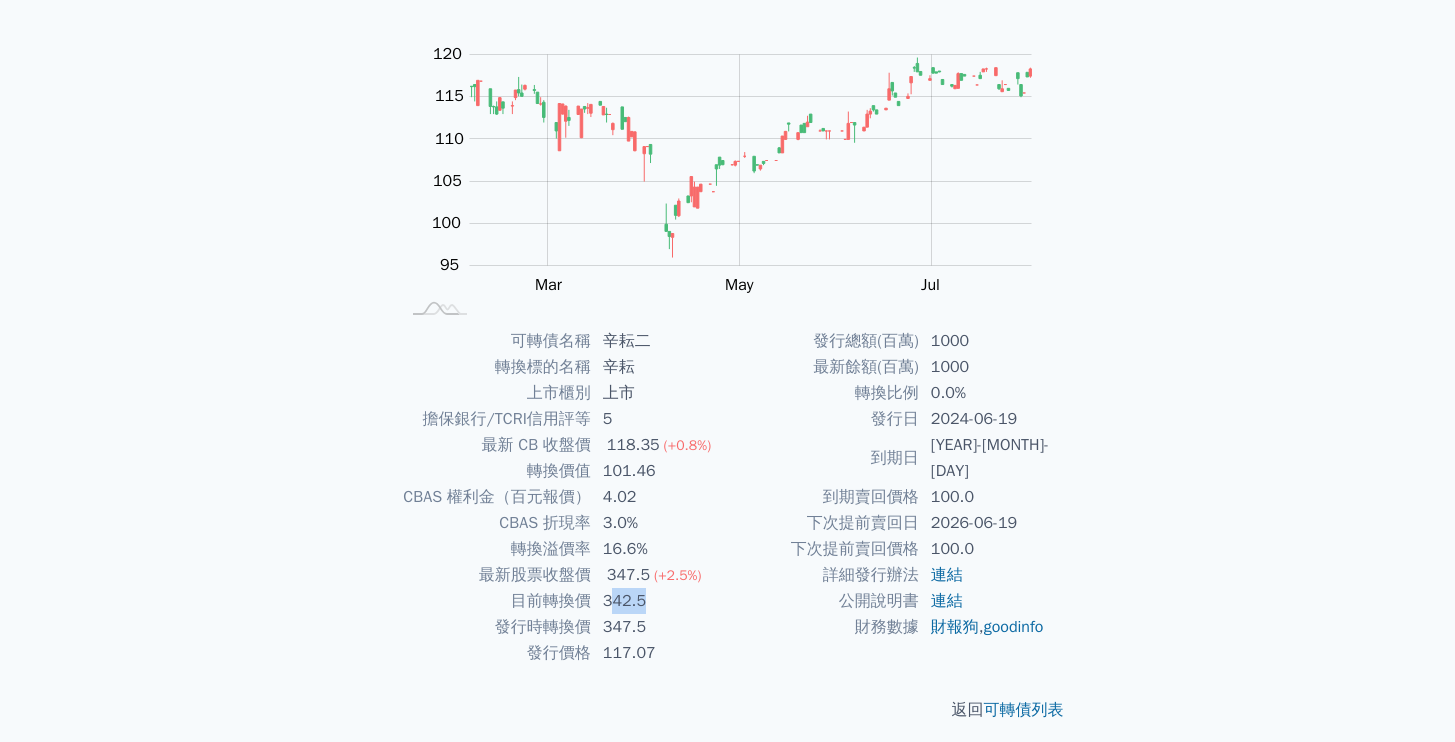 drag, startPoint x: 609, startPoint y: 626, endPoint x: 643, endPoint y: 627, distance: 34.0147 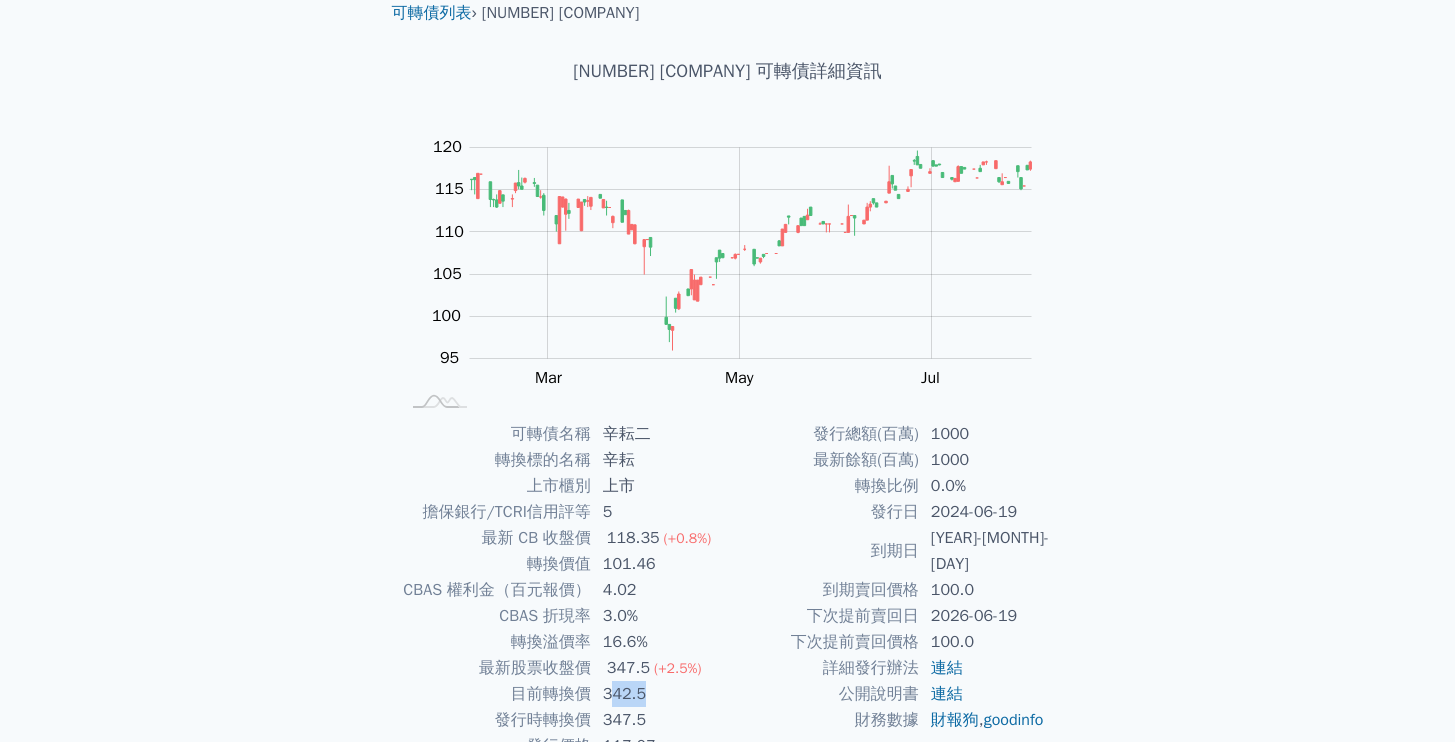 scroll, scrollTop: 210, scrollLeft: 0, axis: vertical 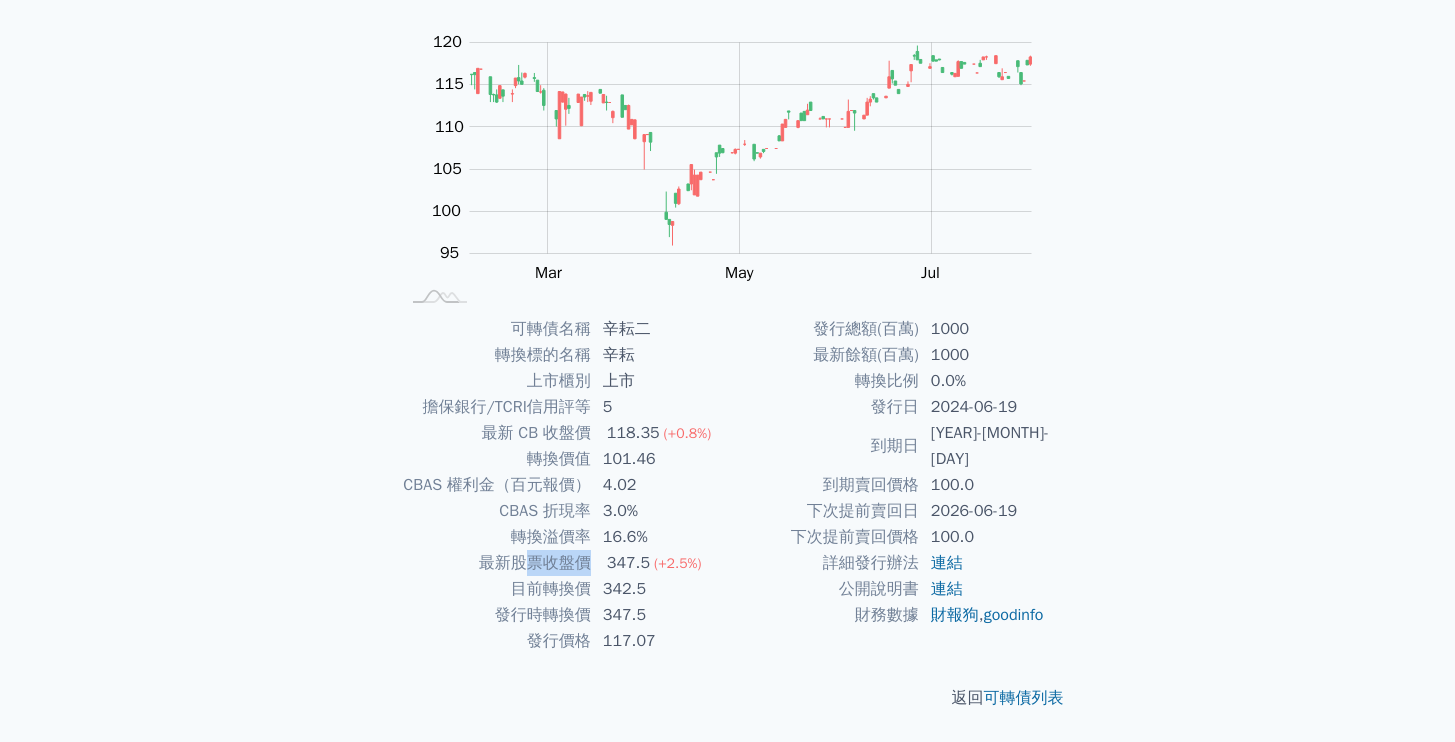 drag, startPoint x: 520, startPoint y: 566, endPoint x: 584, endPoint y: 566, distance: 64 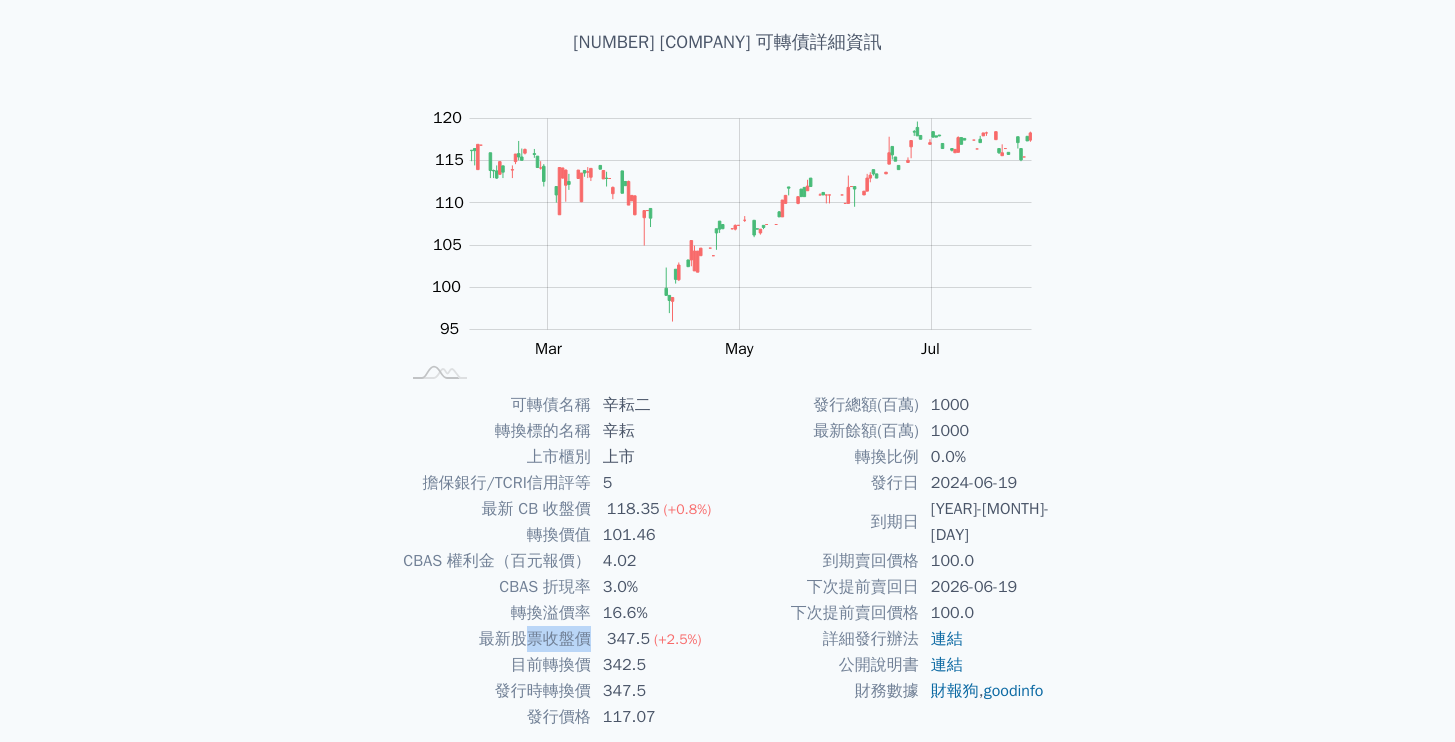 scroll, scrollTop: 0, scrollLeft: 0, axis: both 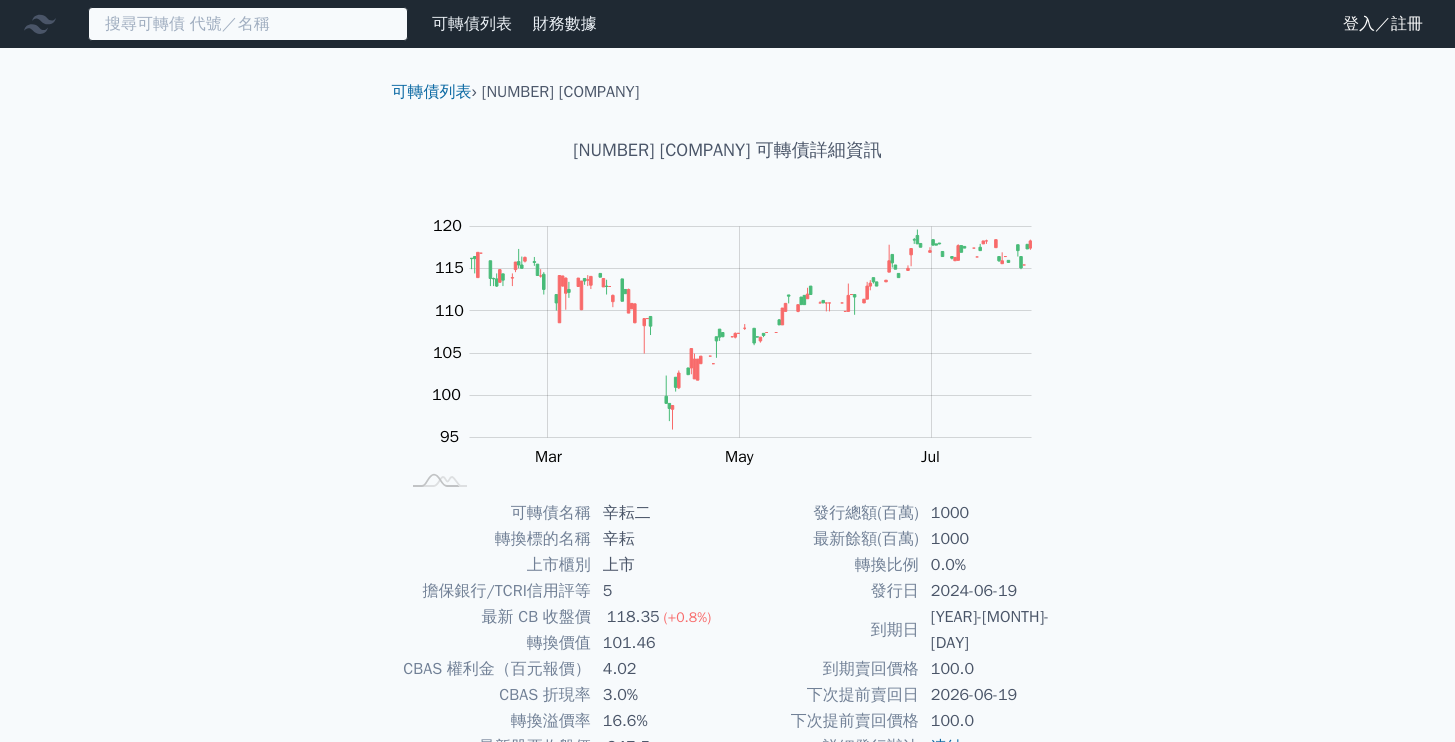 click at bounding box center [248, 24] 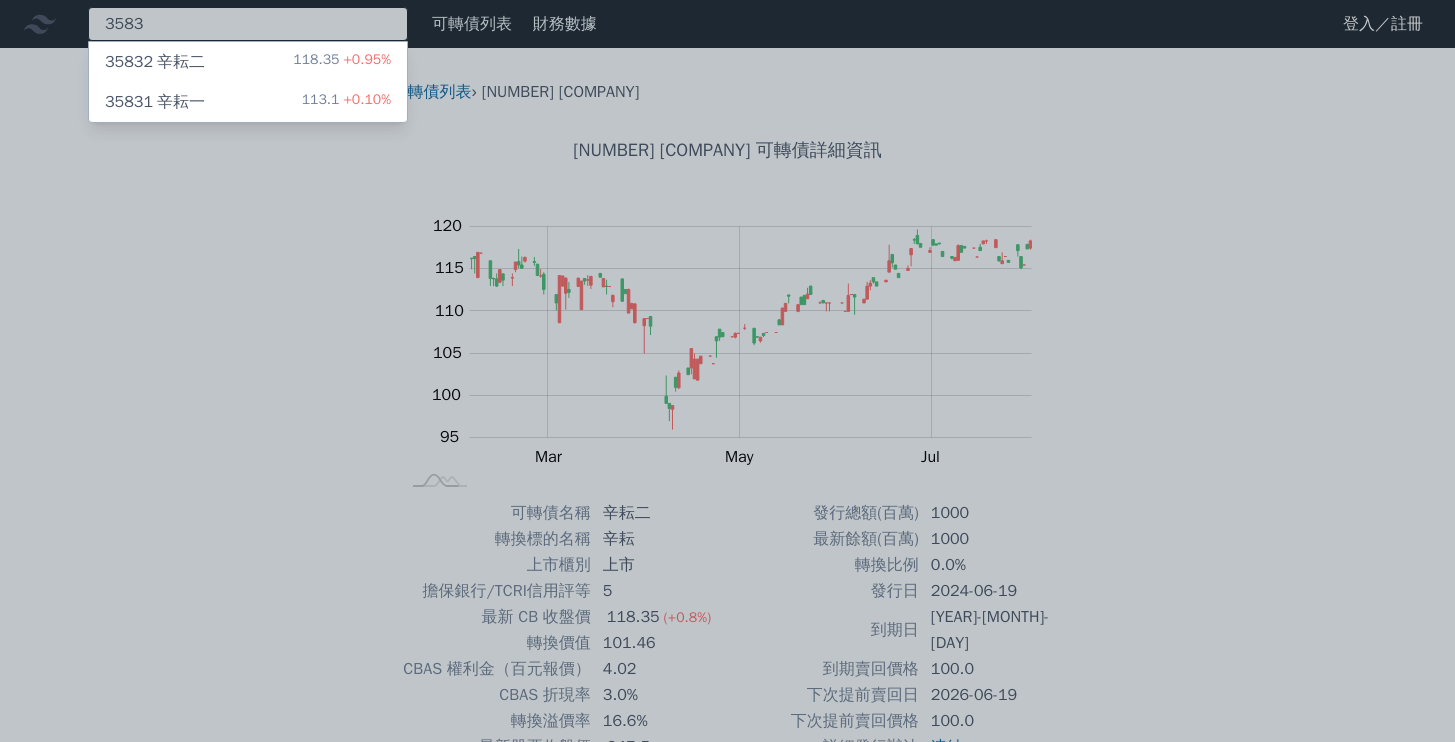 type on "3583" 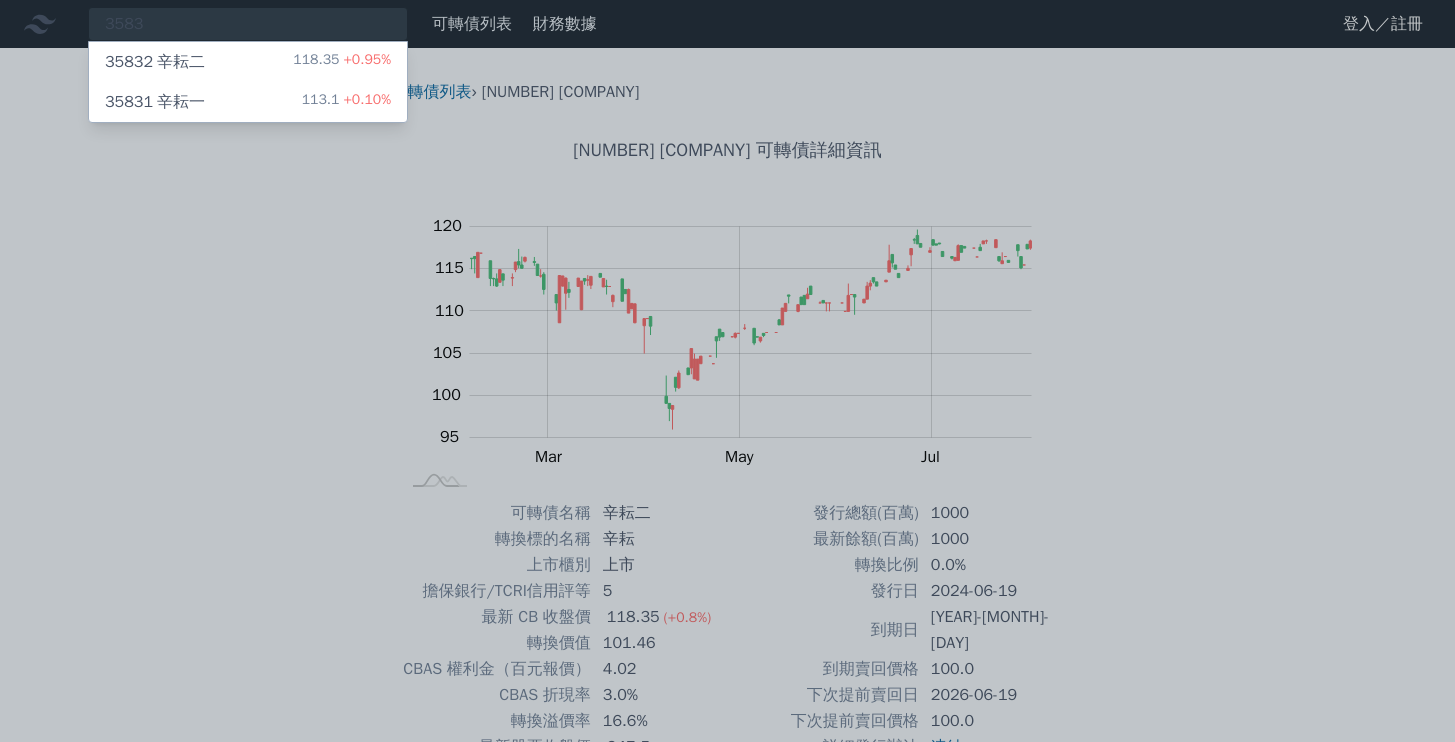 click on "[NUMBER] [COMPANY]
[PRICE] [PERCENT]" at bounding box center [248, 102] 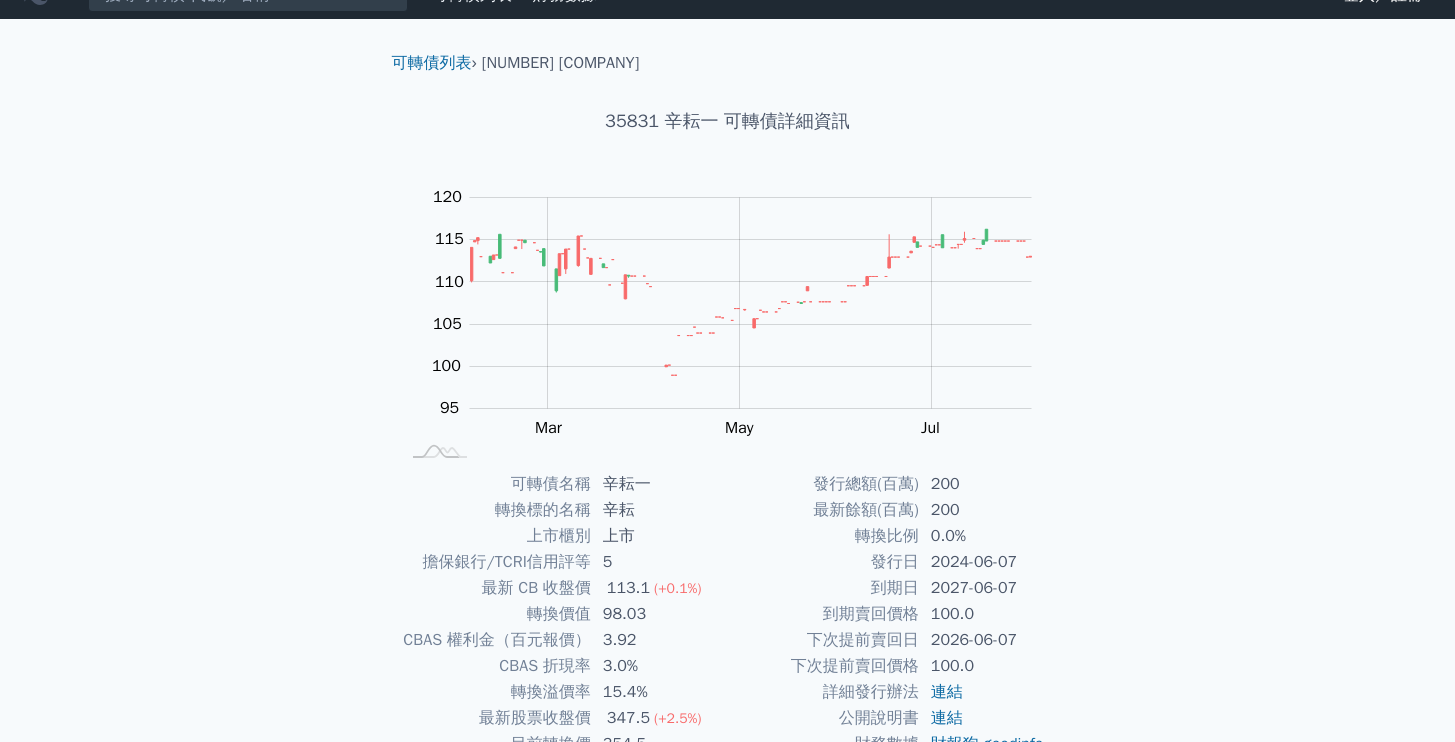 scroll, scrollTop: 210, scrollLeft: 0, axis: vertical 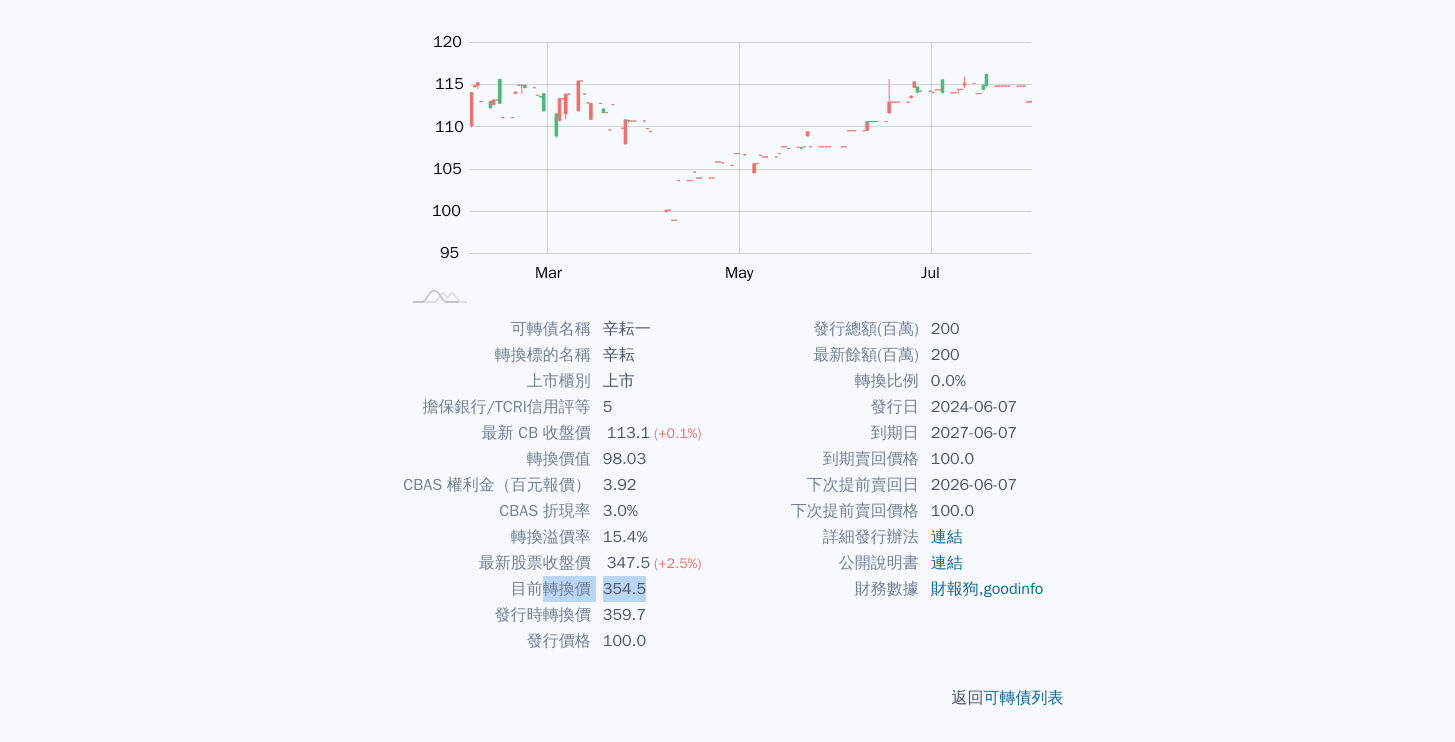 drag, startPoint x: 549, startPoint y: 592, endPoint x: 643, endPoint y: 591, distance: 94.00532 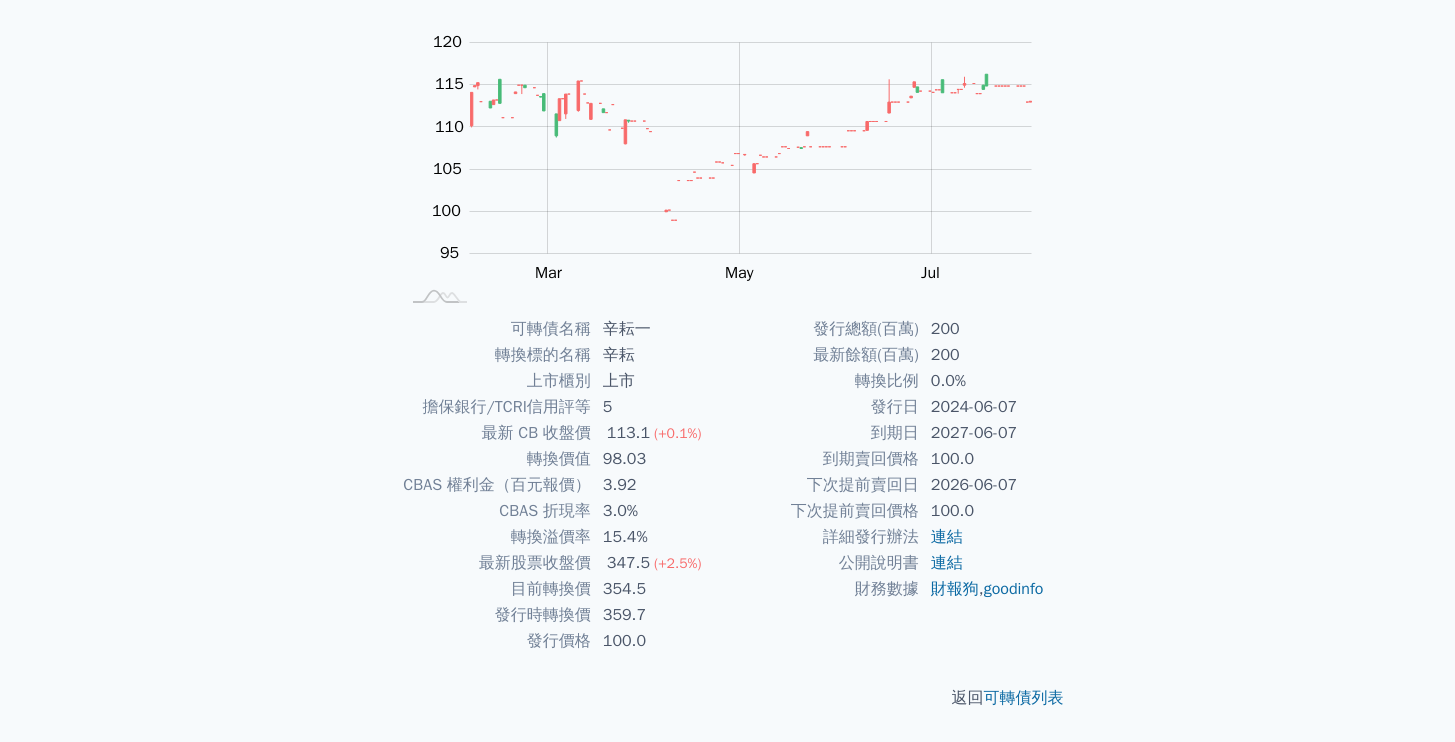 click on "可轉債名稱
[COMPANY]
轉換標的名稱
[COMPANY]
上市櫃別
上市
擔保銀行/TCRI信用評等
[NUMBER]
最新 CB 收盤價
[PRICE] ([PERCENT])
轉換價值
[PRICE]
CBAS 權利金（百元報價）
[PRICE]
CBAS 折現率
[PERCENT]
轉換溢價率
[PERCENT]
最新股票收盤價
[PRICE] ([PERCENT])
目前轉換價
[PRICE]
發行時轉換價
[PRICE]
發行價格
[PRICE]" at bounding box center (728, 485) 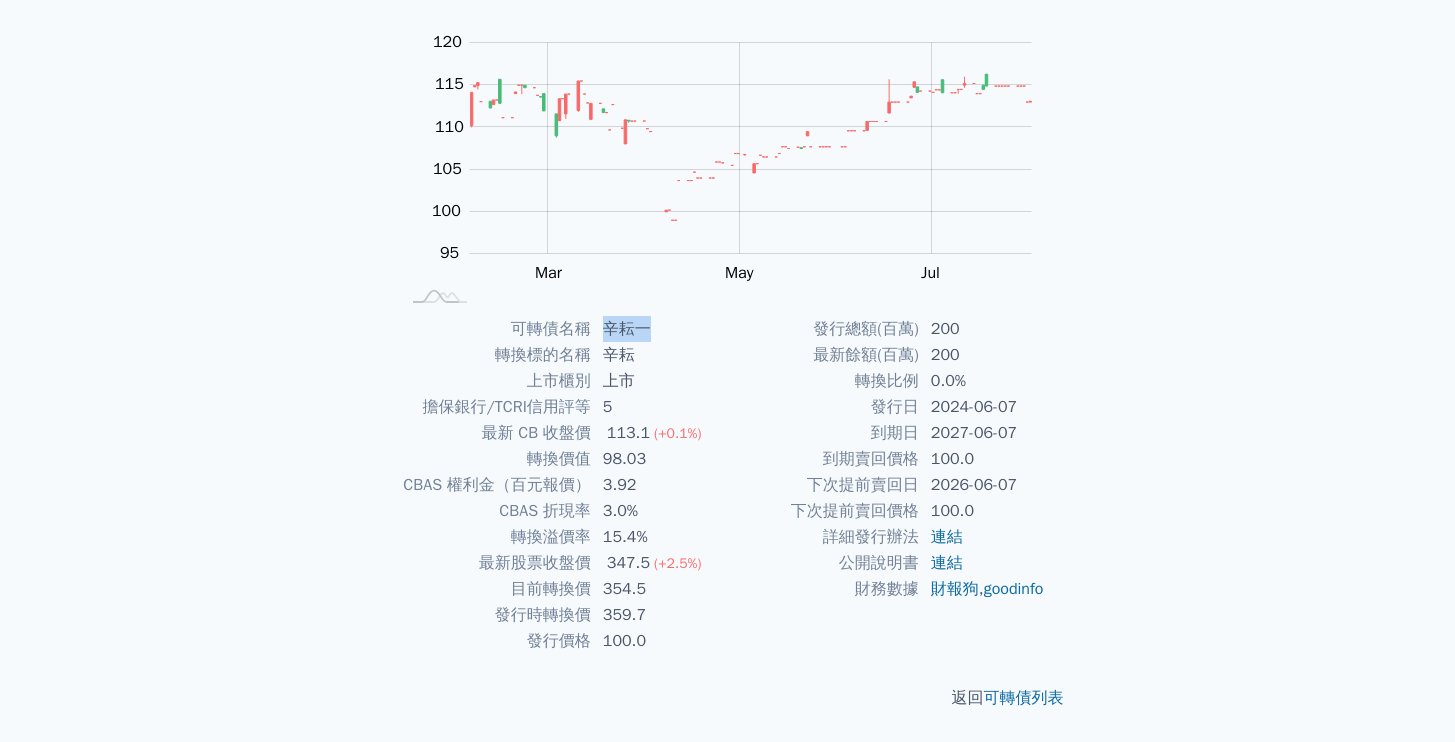 drag, startPoint x: 606, startPoint y: 306, endPoint x: 650, endPoint y: 305, distance: 44.011364 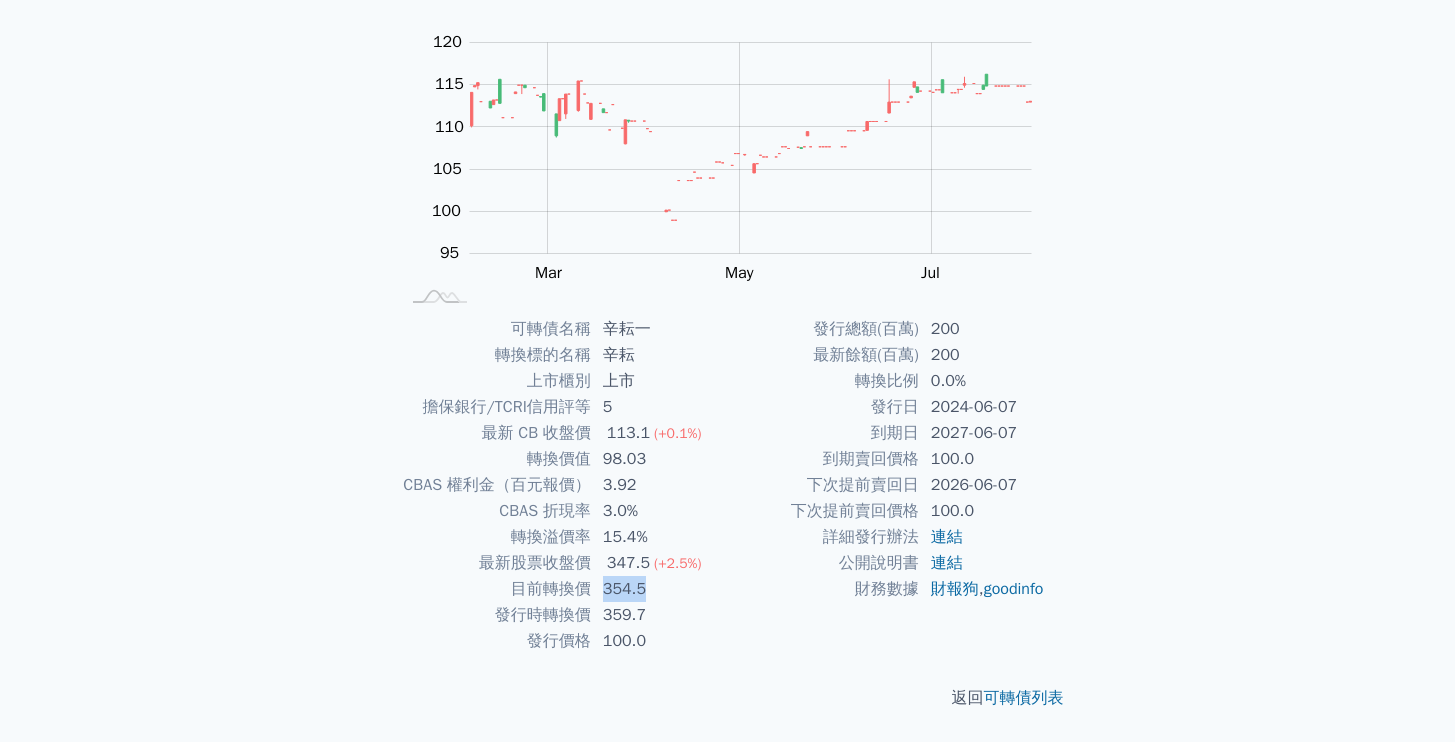 drag, startPoint x: 601, startPoint y: 587, endPoint x: 652, endPoint y: 586, distance: 51.009804 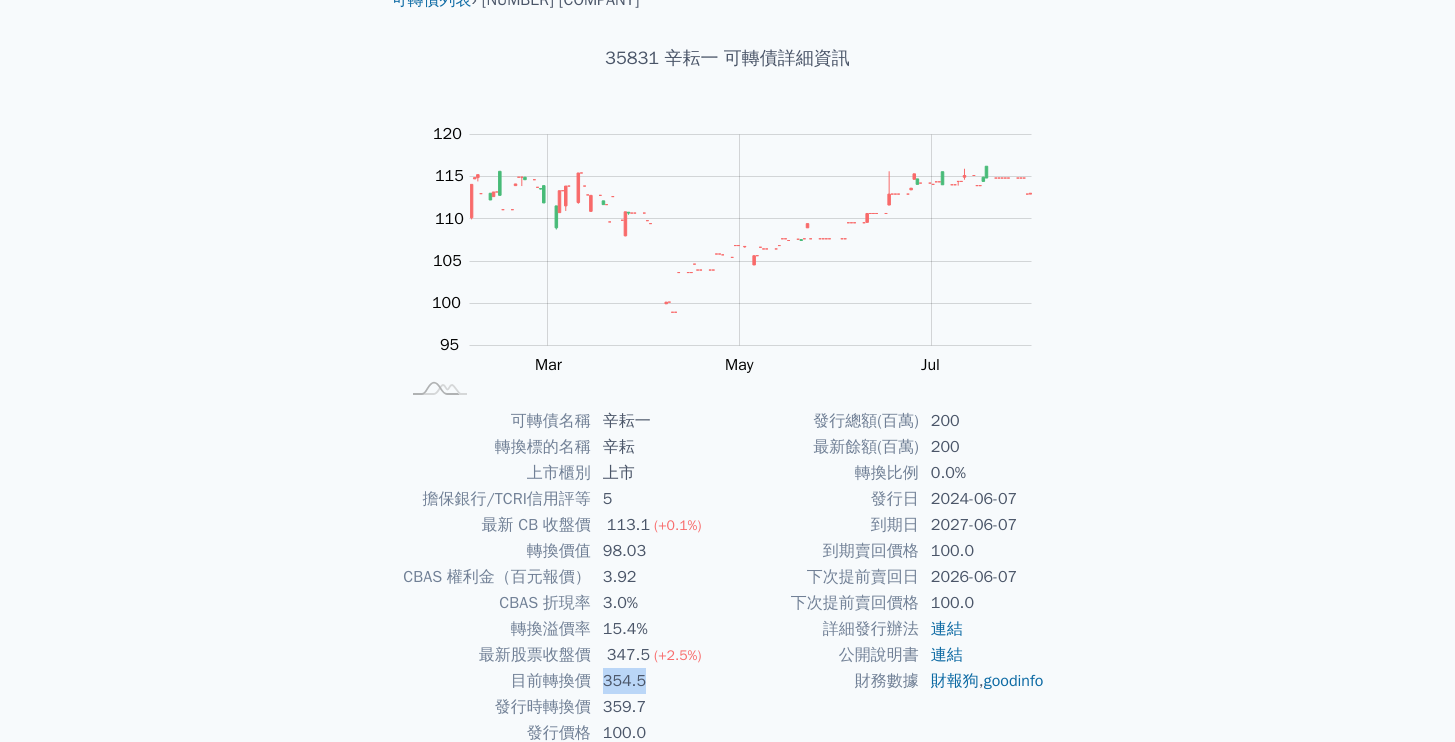 scroll, scrollTop: 0, scrollLeft: 0, axis: both 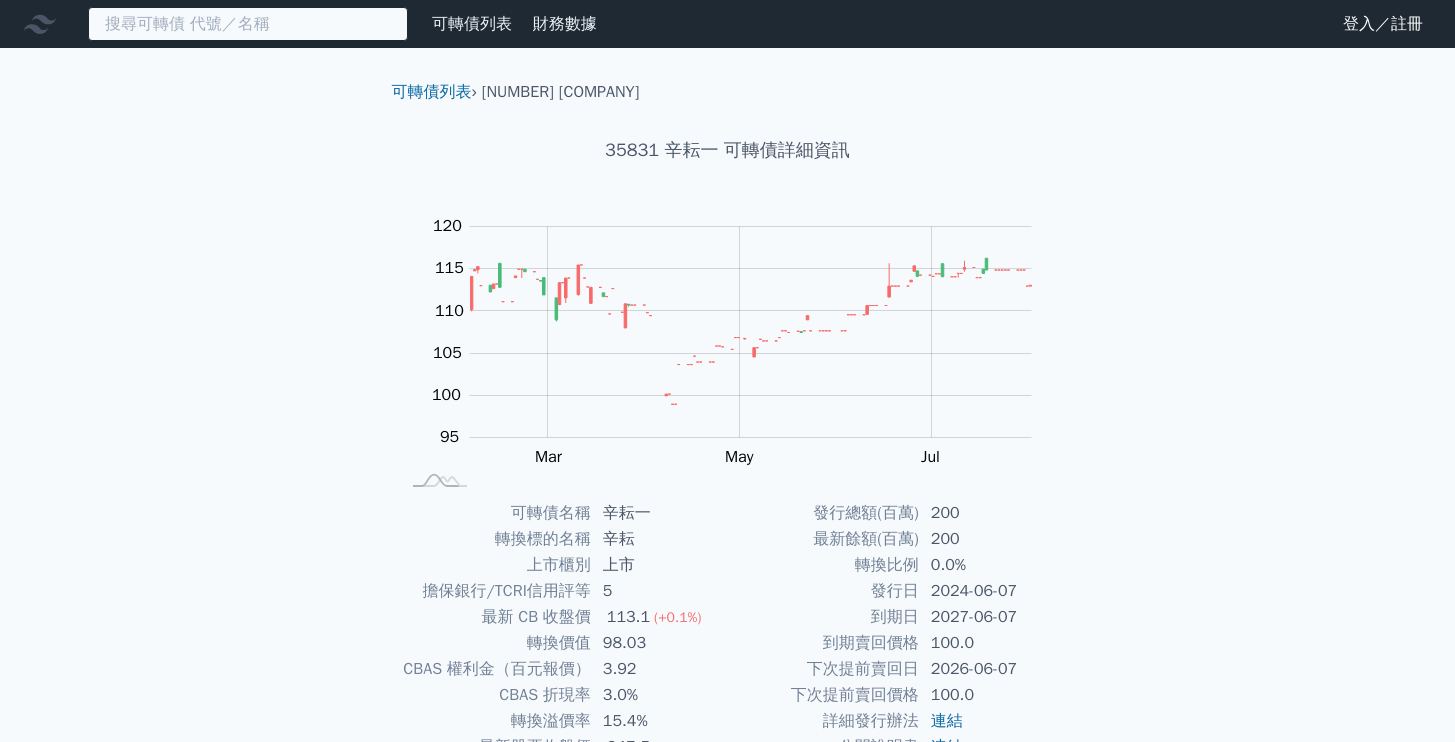 click at bounding box center (248, 24) 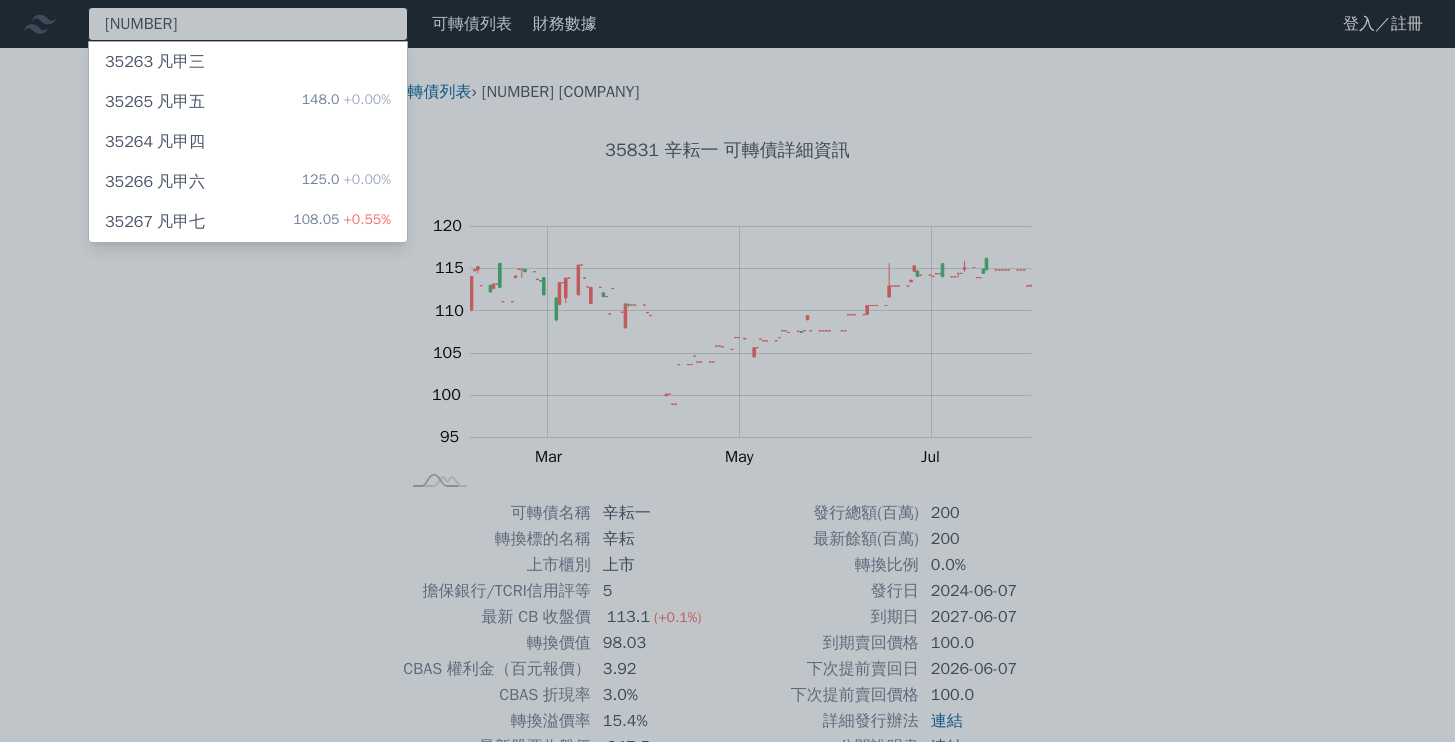 type on "[NUMBER]" 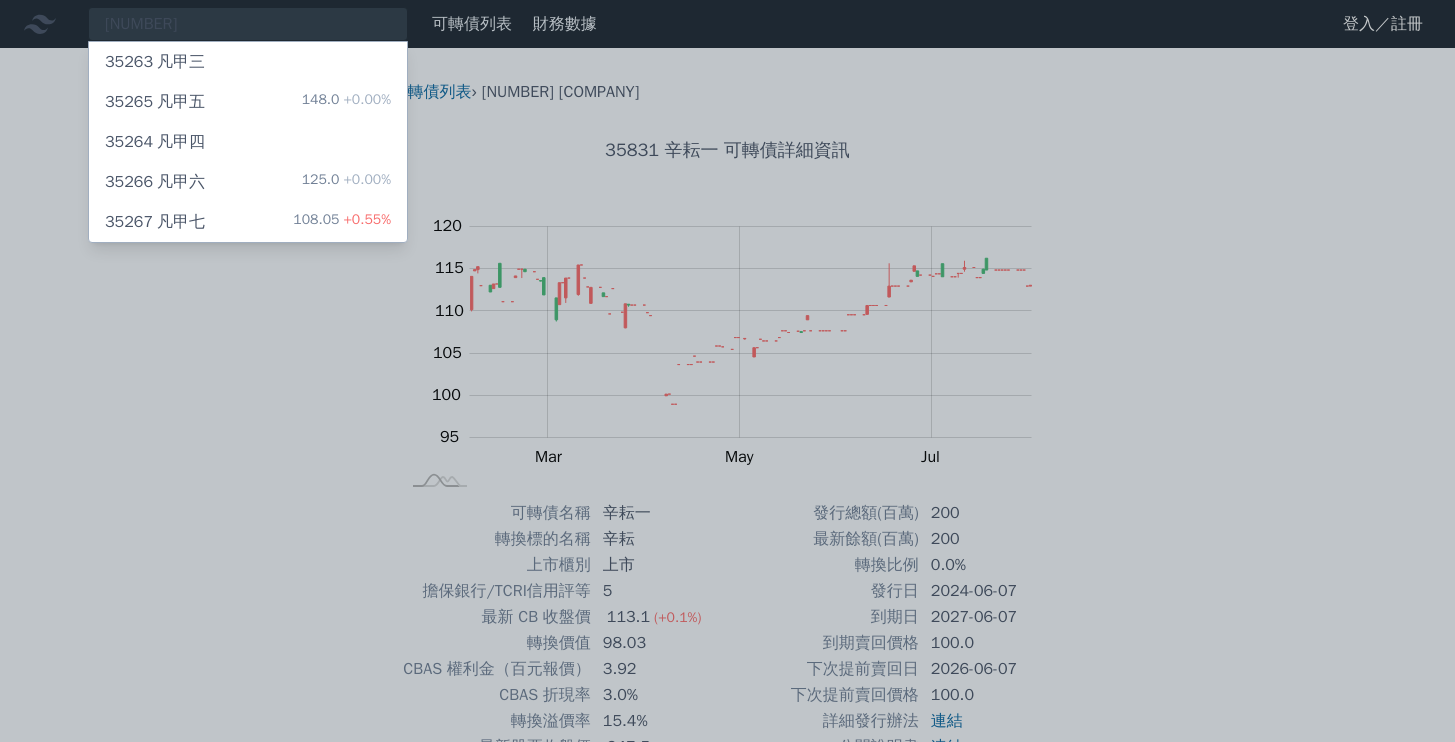 click on "[NUMBER] [COMPANY]" at bounding box center [155, 222] 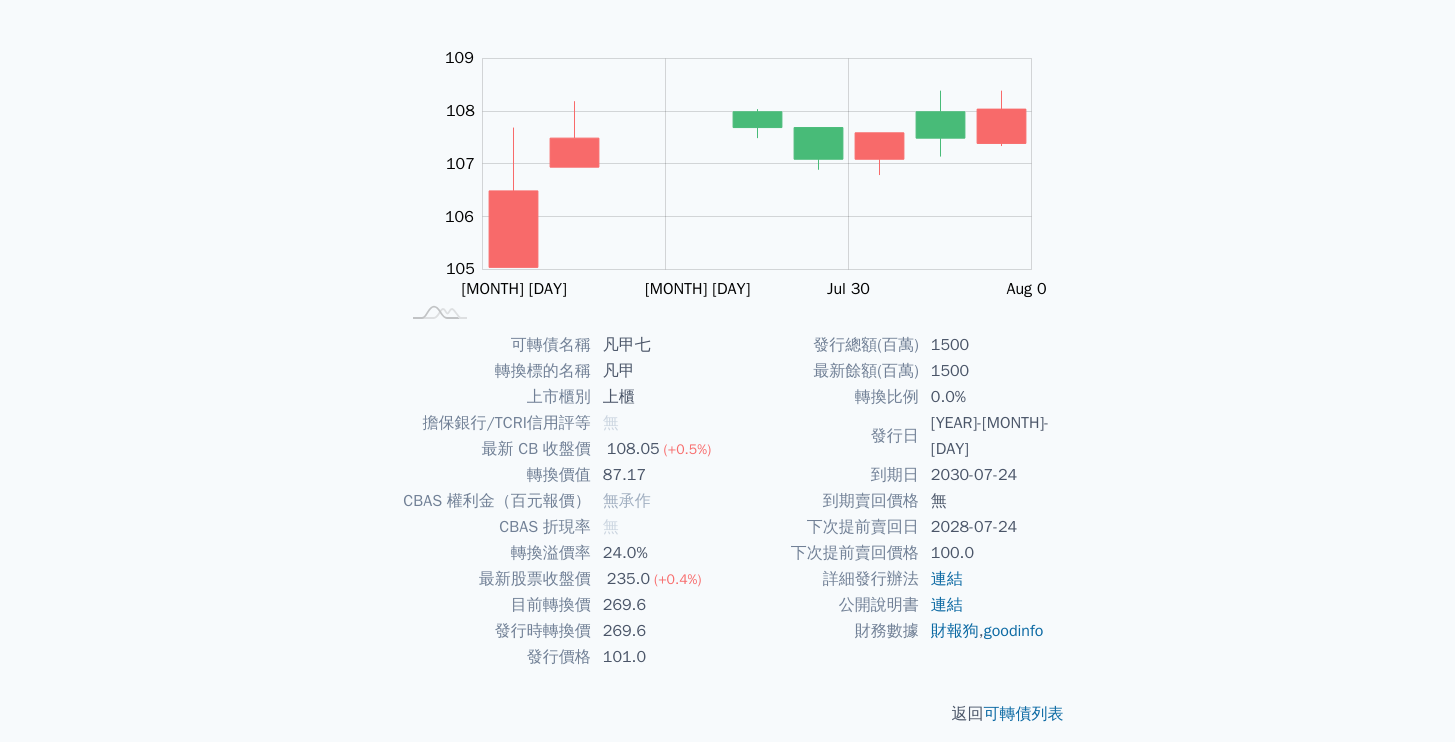 scroll, scrollTop: 175, scrollLeft: 0, axis: vertical 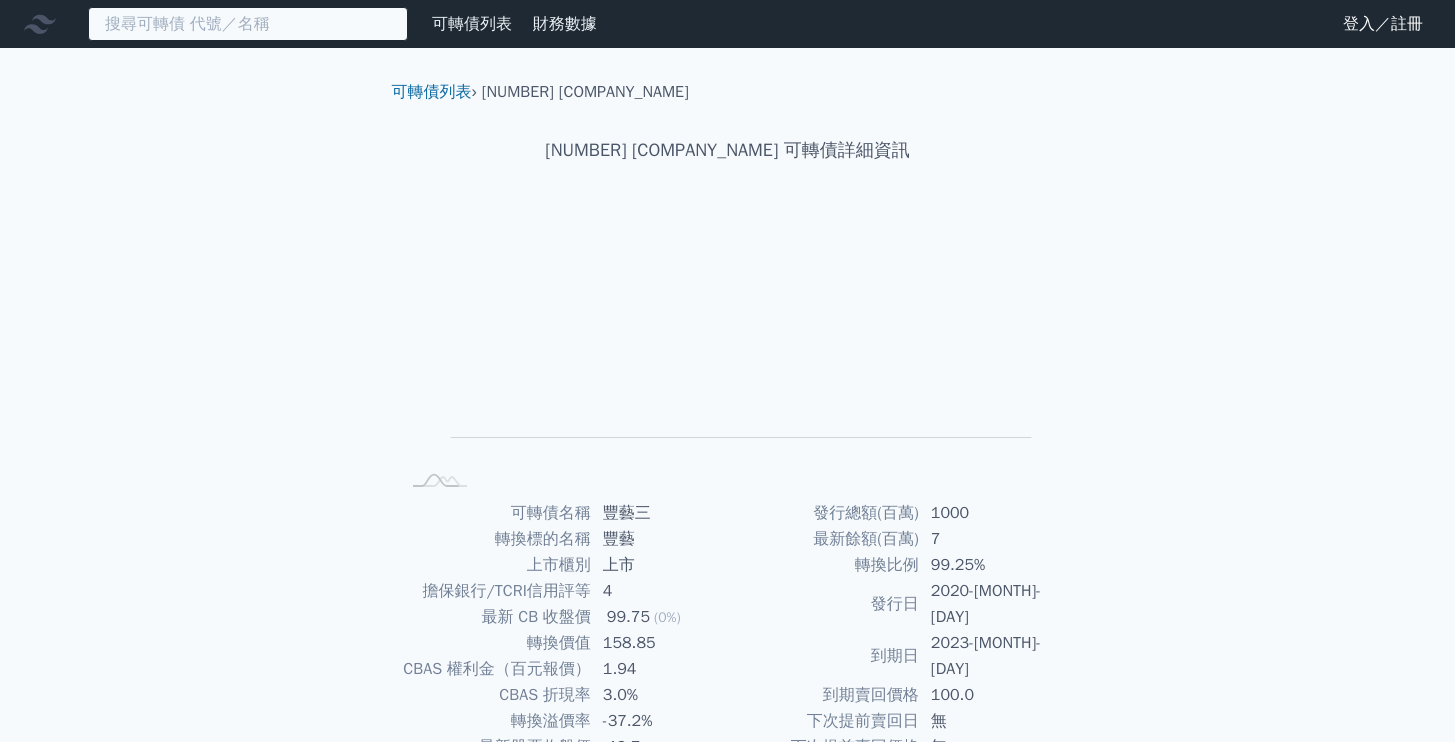 click at bounding box center (248, 24) 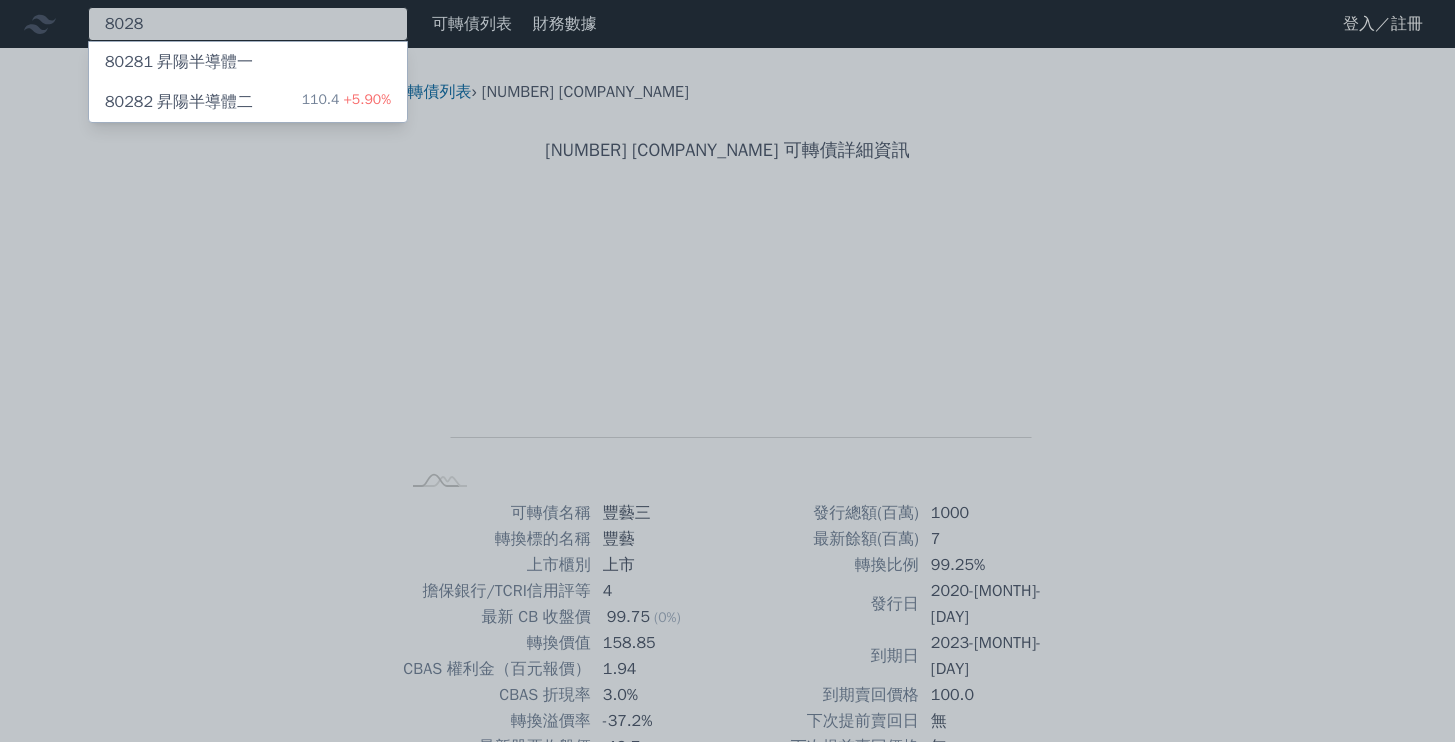 type on "8028" 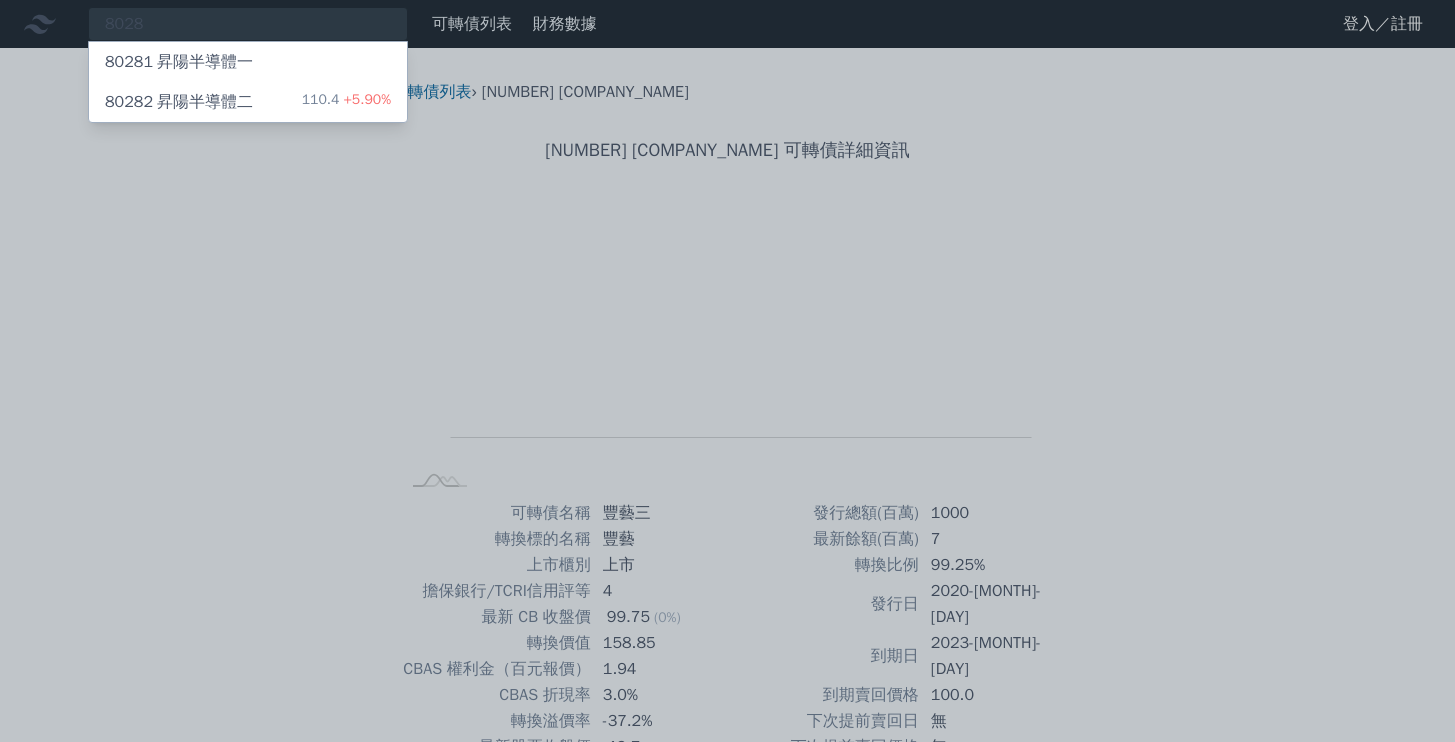 click on "80282 昇陽半導體二" at bounding box center [179, 102] 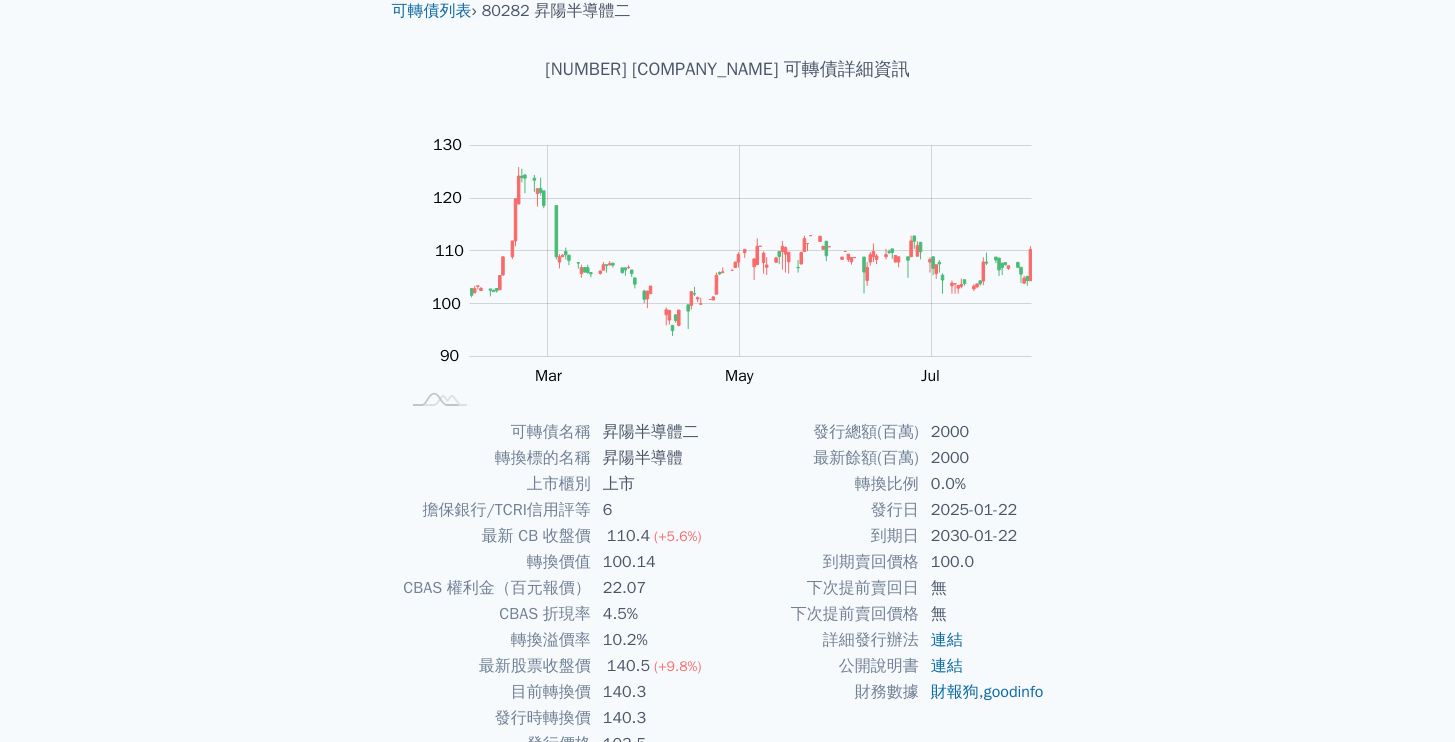 scroll, scrollTop: 162, scrollLeft: 0, axis: vertical 